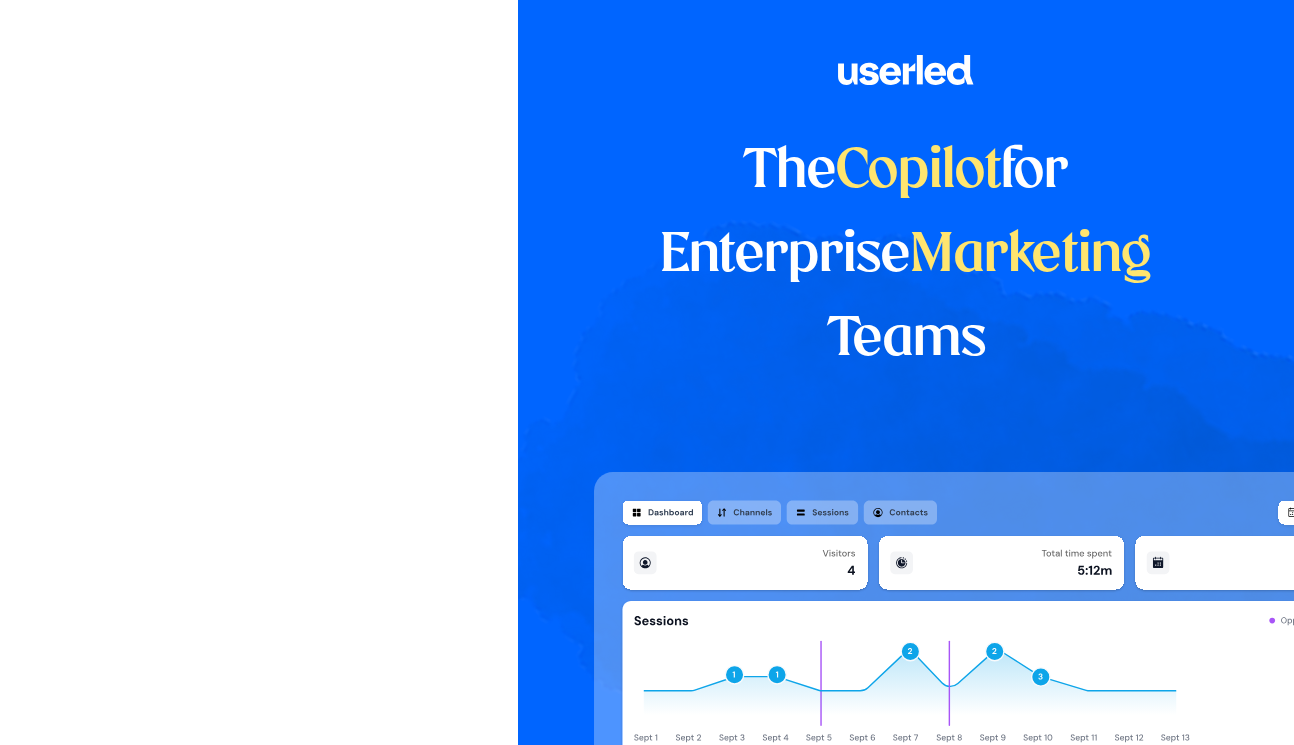 scroll, scrollTop: 0, scrollLeft: 0, axis: both 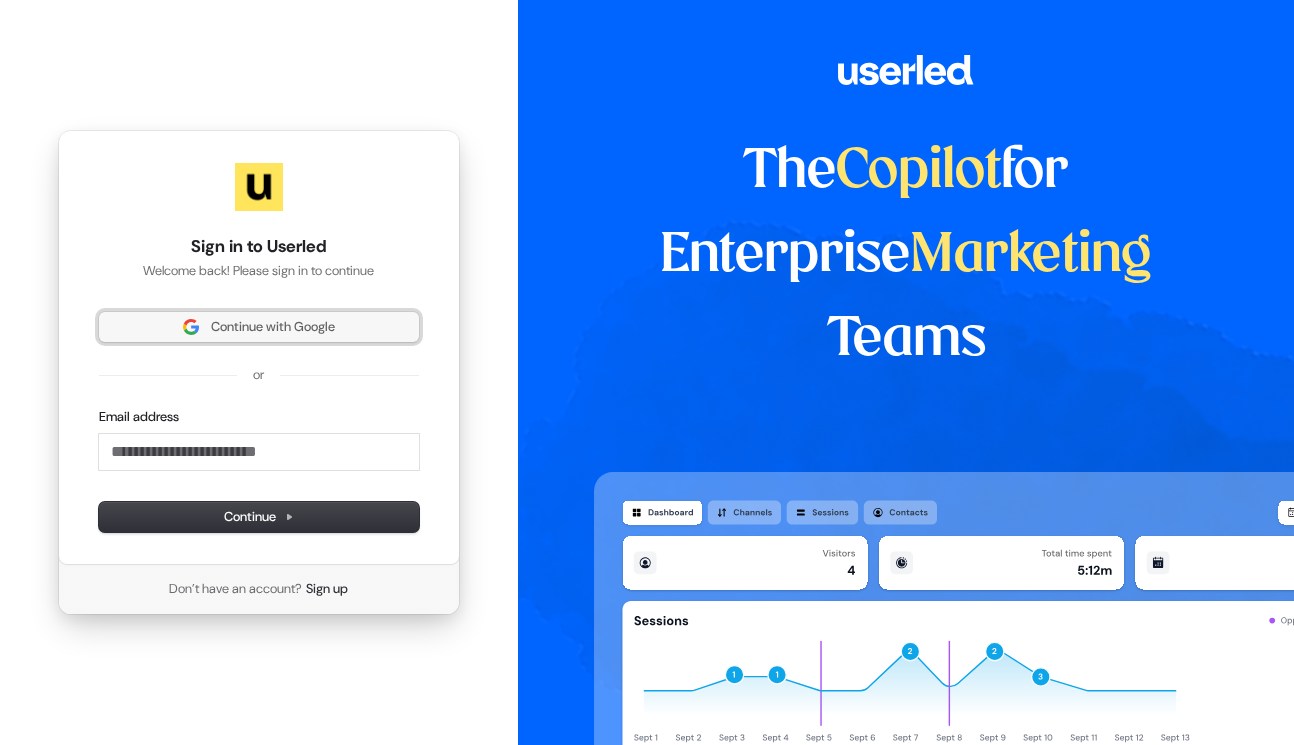 click on "Continue with Google" at bounding box center (273, 327) 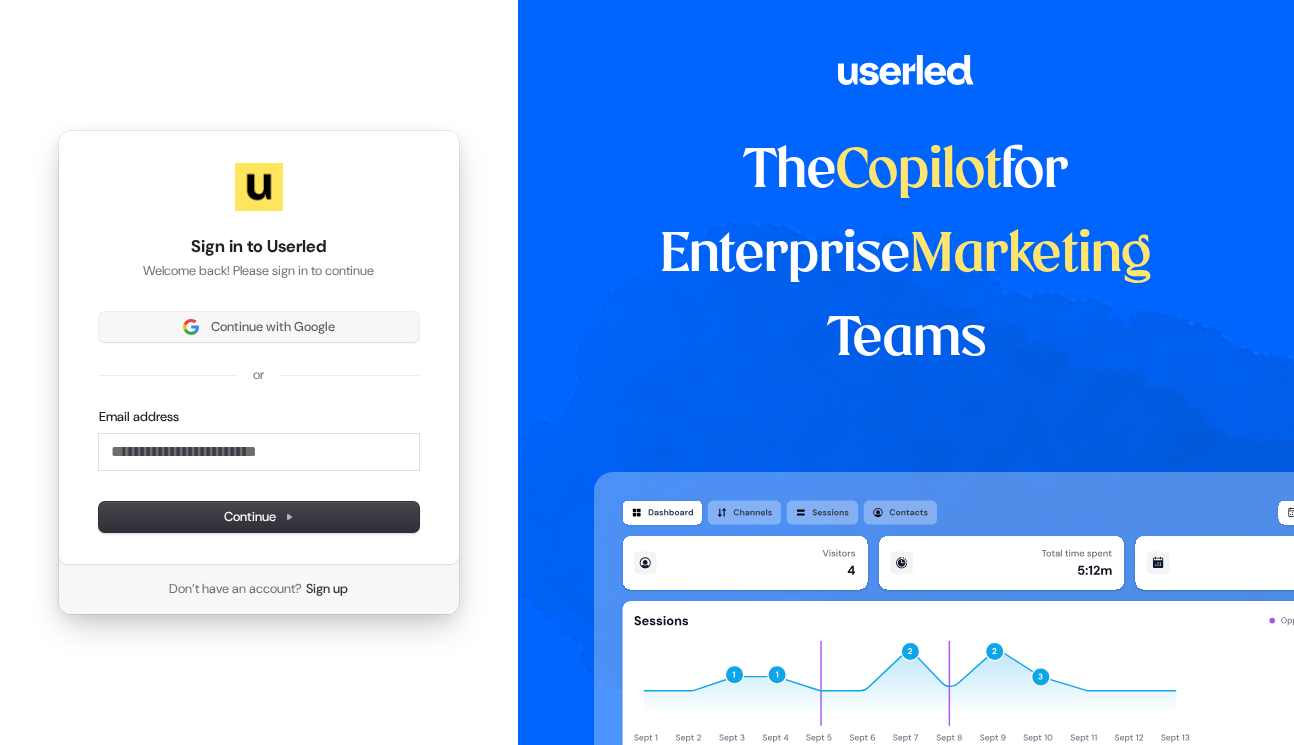 type 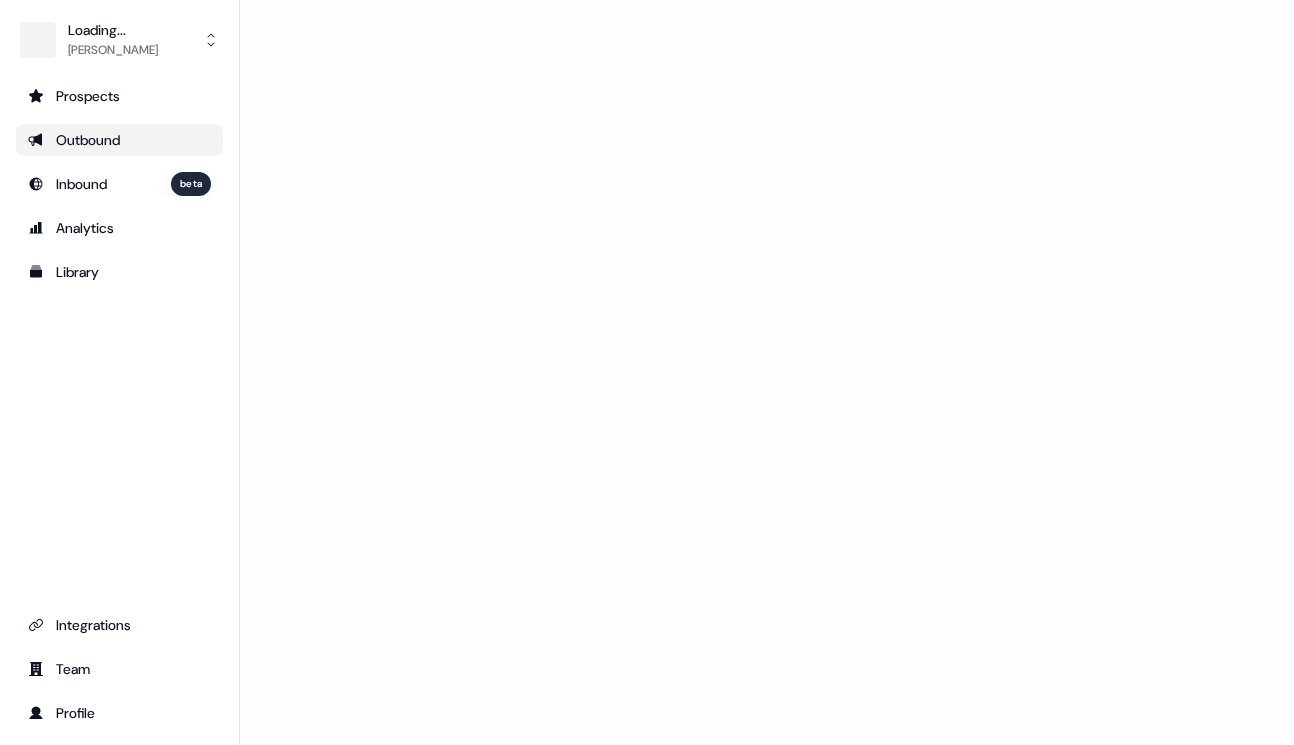 scroll, scrollTop: 0, scrollLeft: 0, axis: both 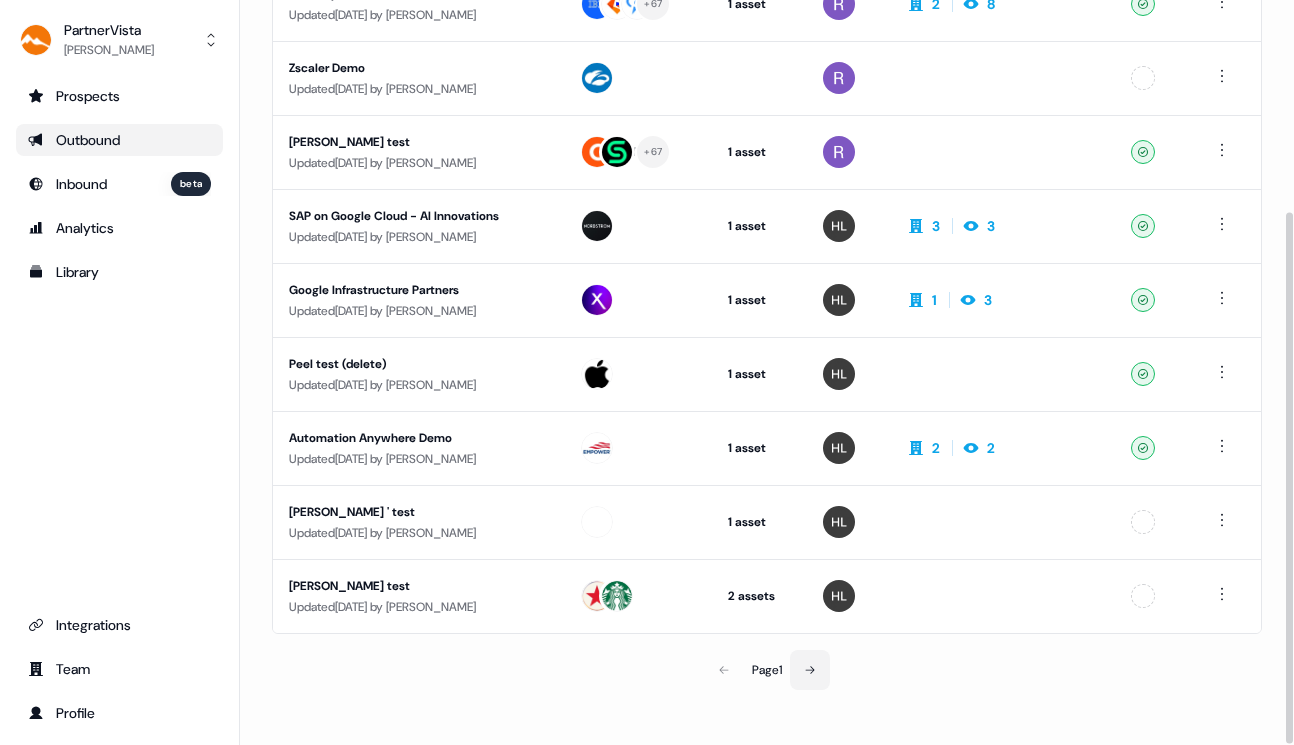 click 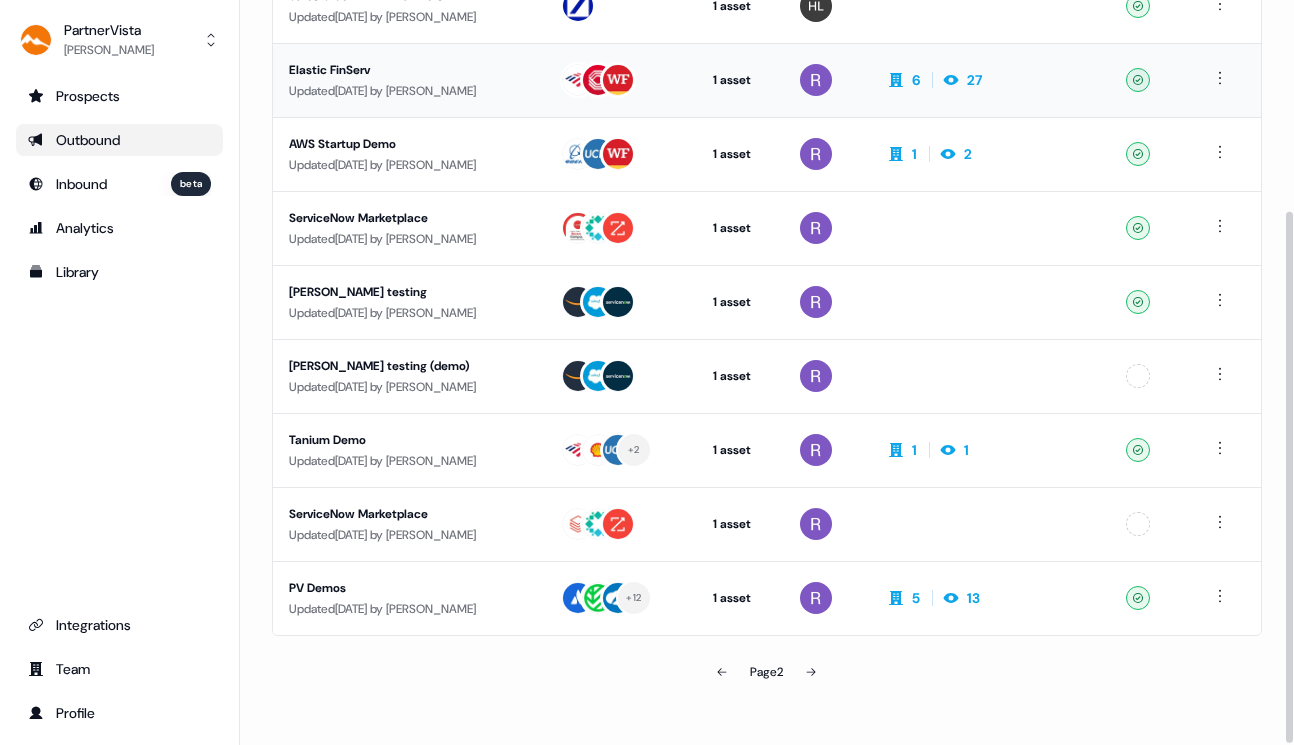 scroll, scrollTop: 295, scrollLeft: 0, axis: vertical 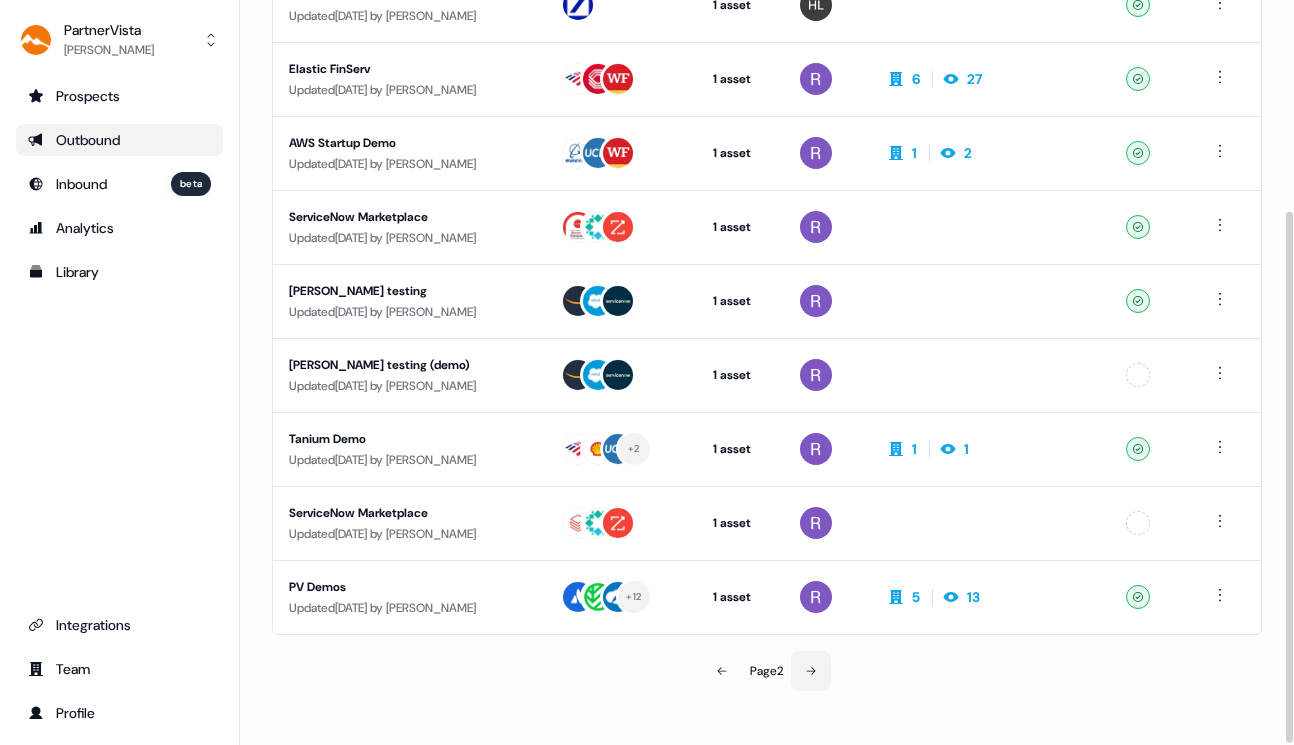 click 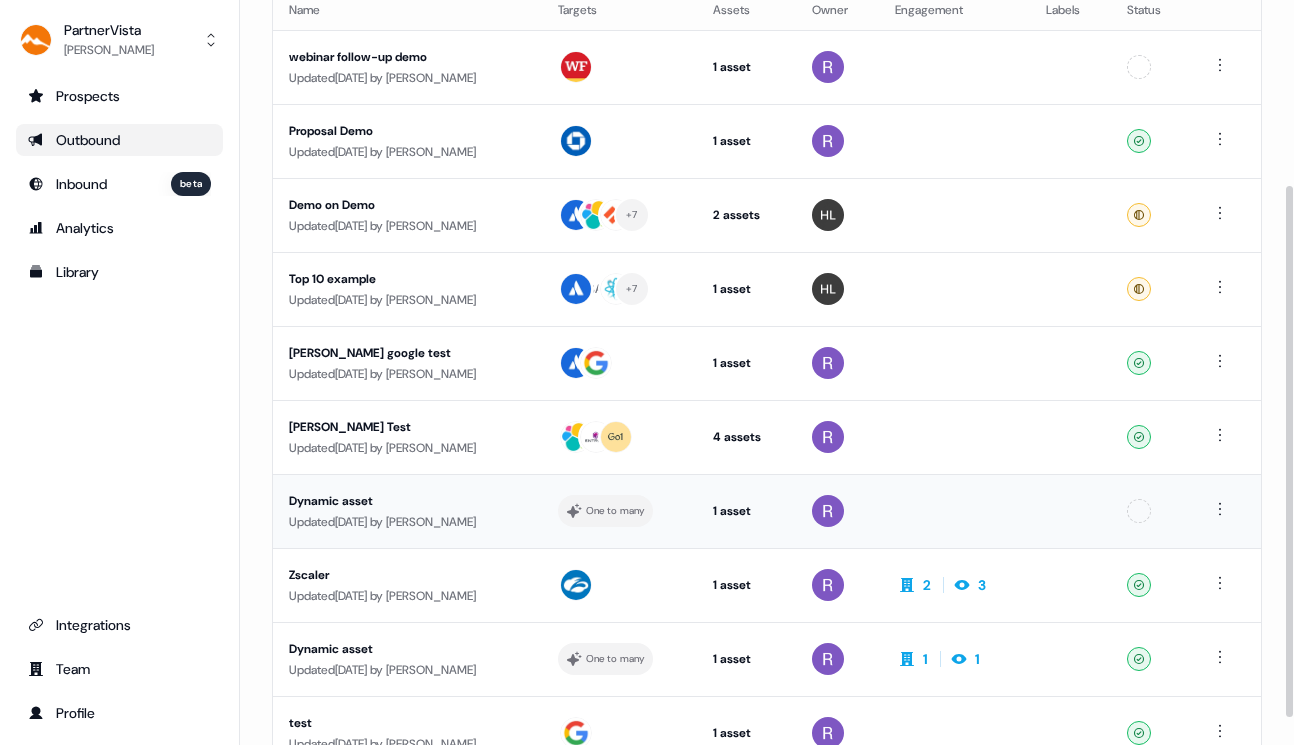 scroll, scrollTop: 296, scrollLeft: 0, axis: vertical 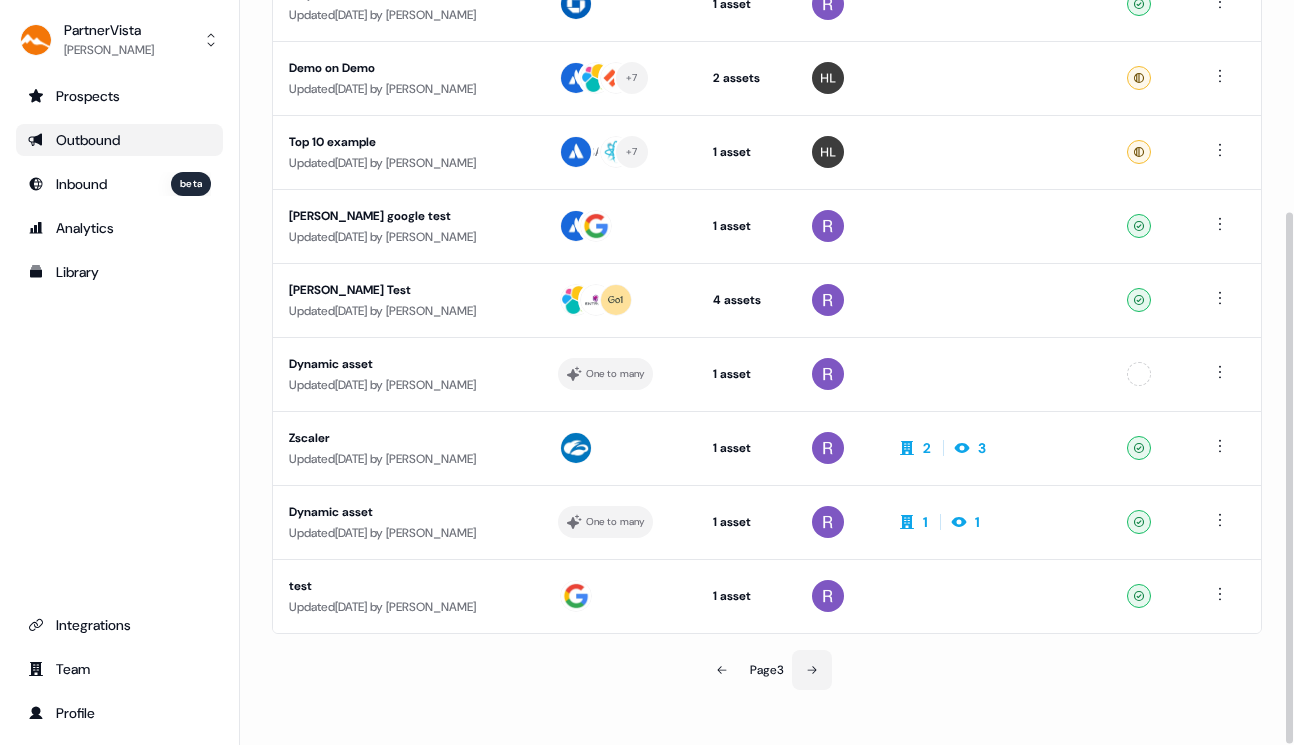 click 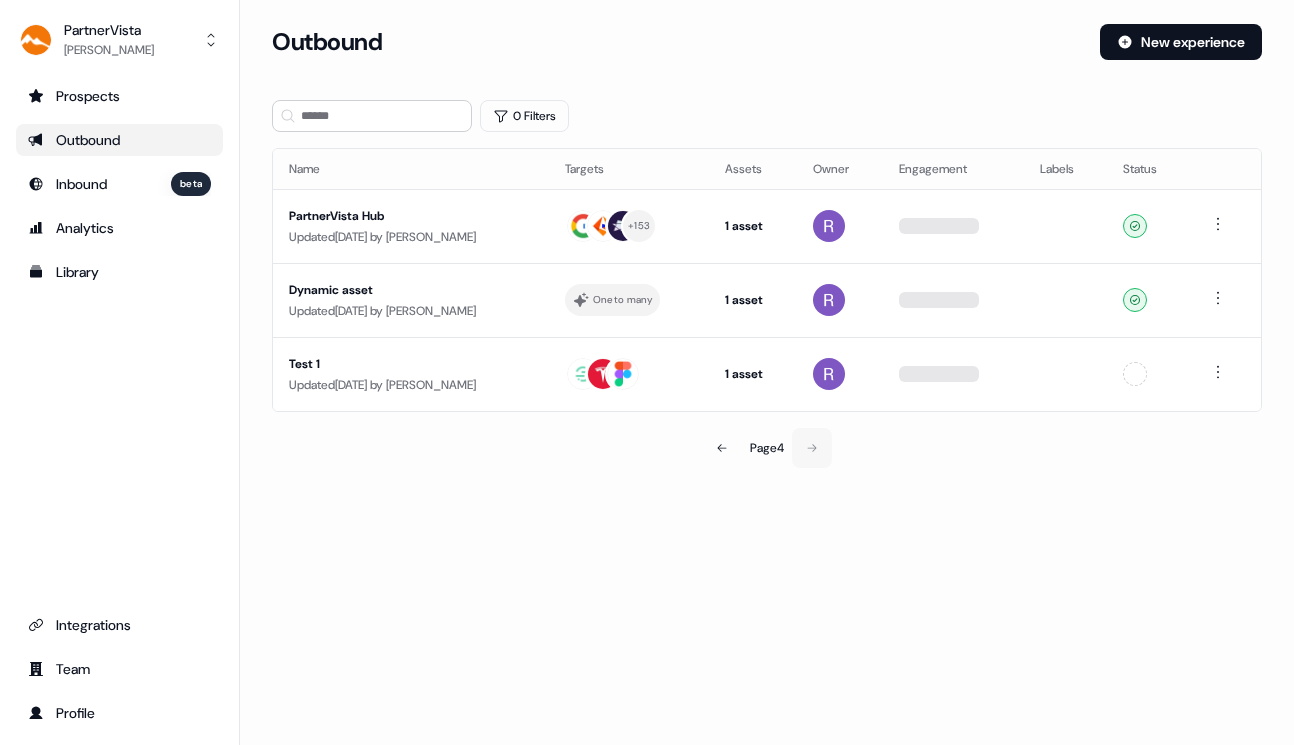 scroll, scrollTop: 0, scrollLeft: 0, axis: both 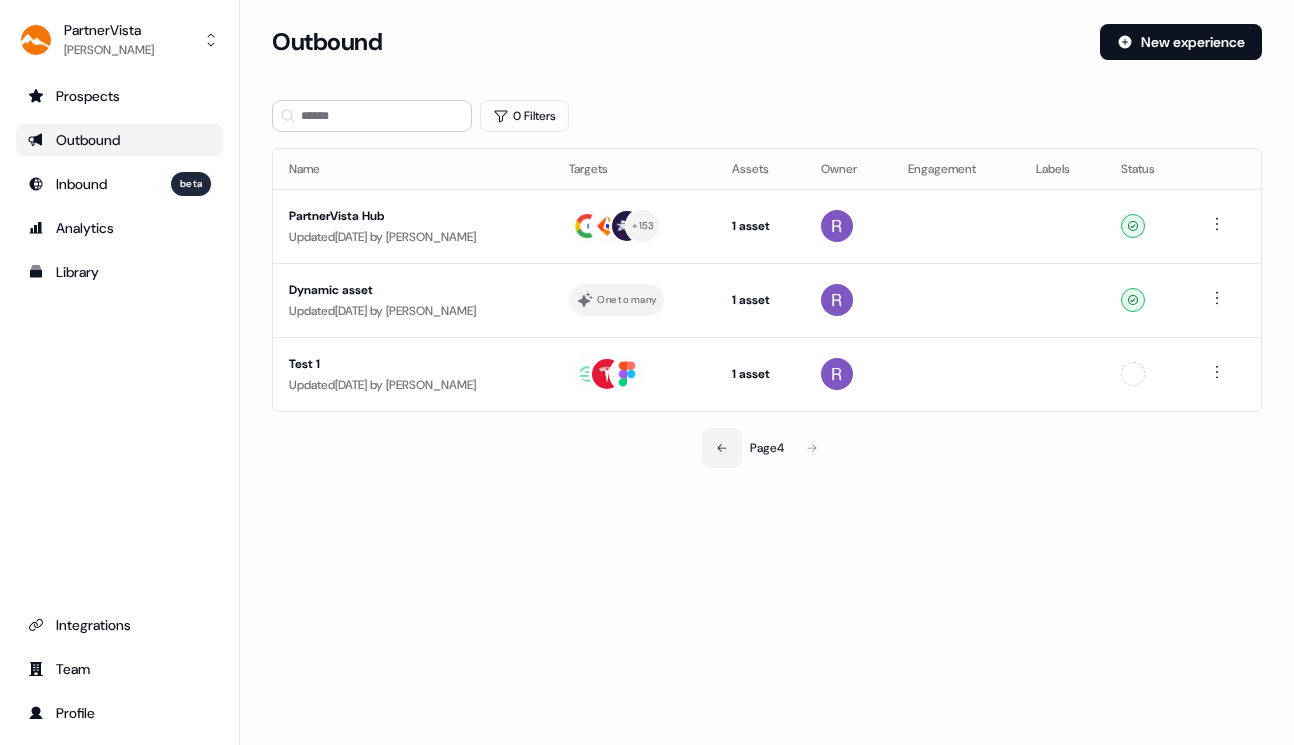 click 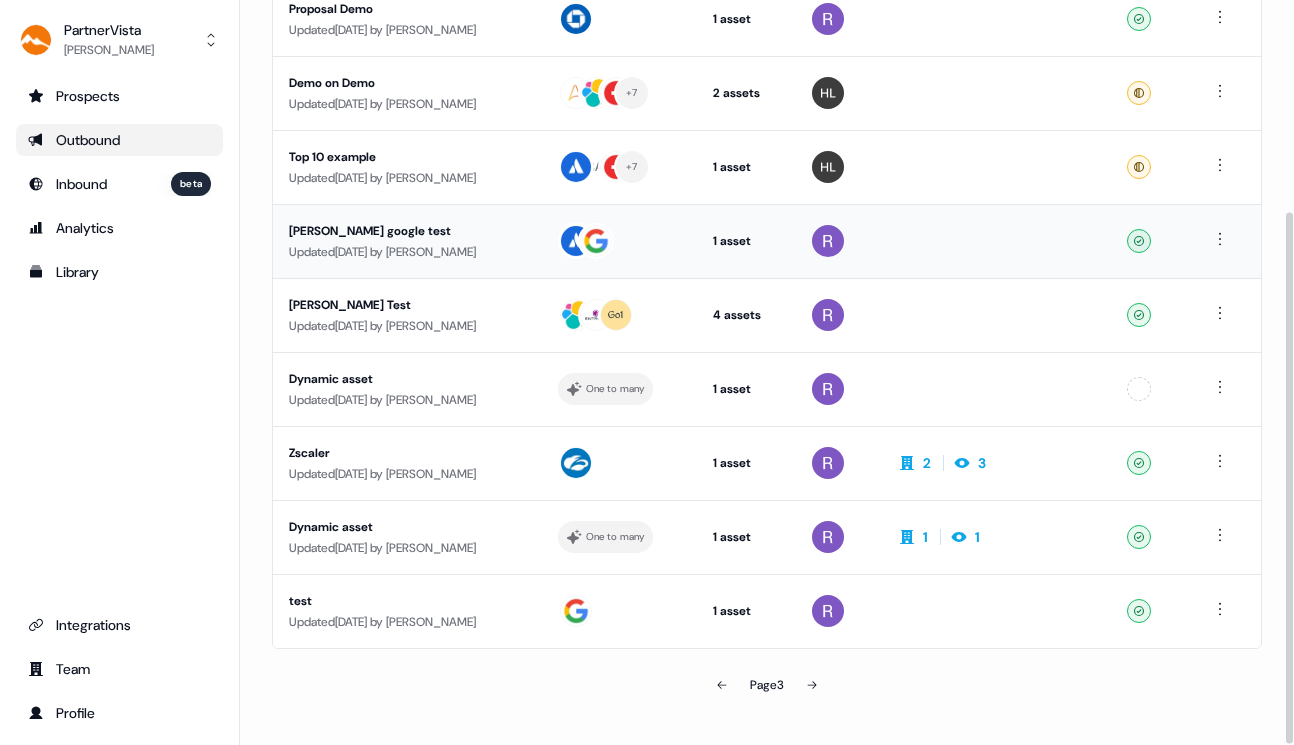 scroll, scrollTop: 296, scrollLeft: 0, axis: vertical 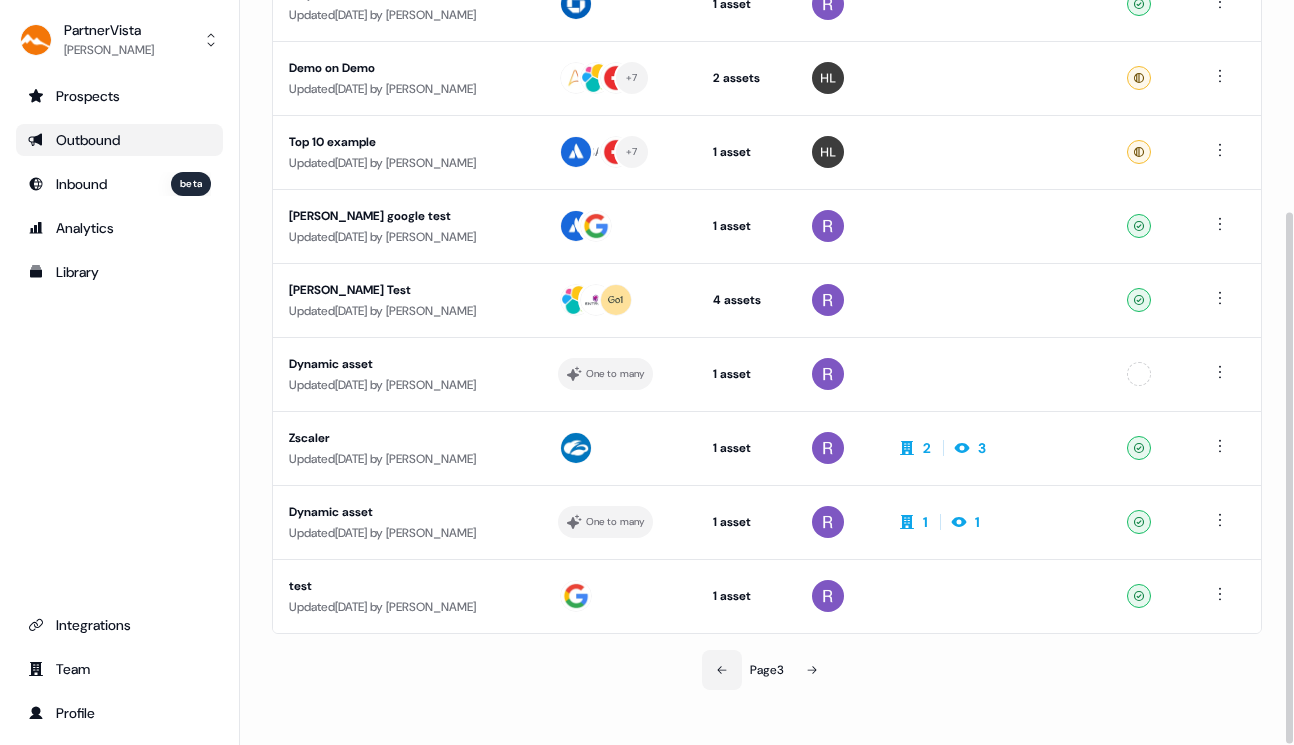 click 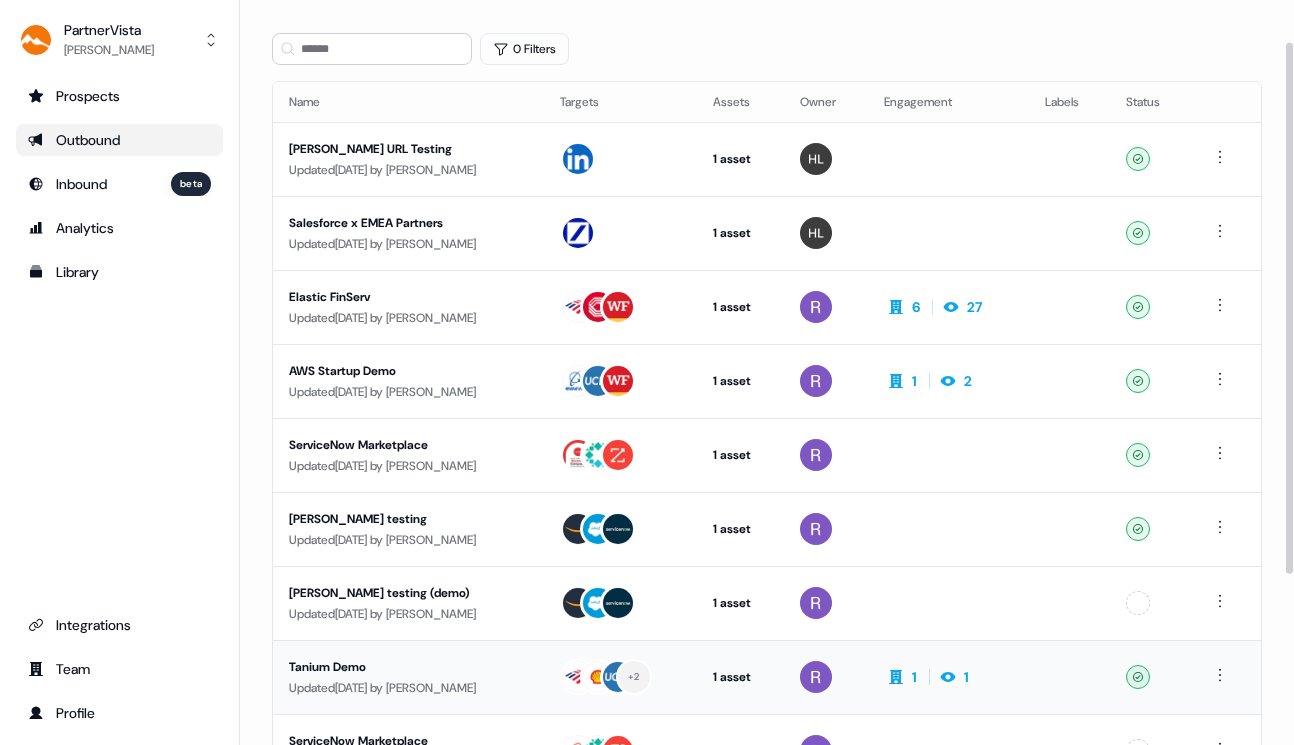 scroll, scrollTop: 58, scrollLeft: 0, axis: vertical 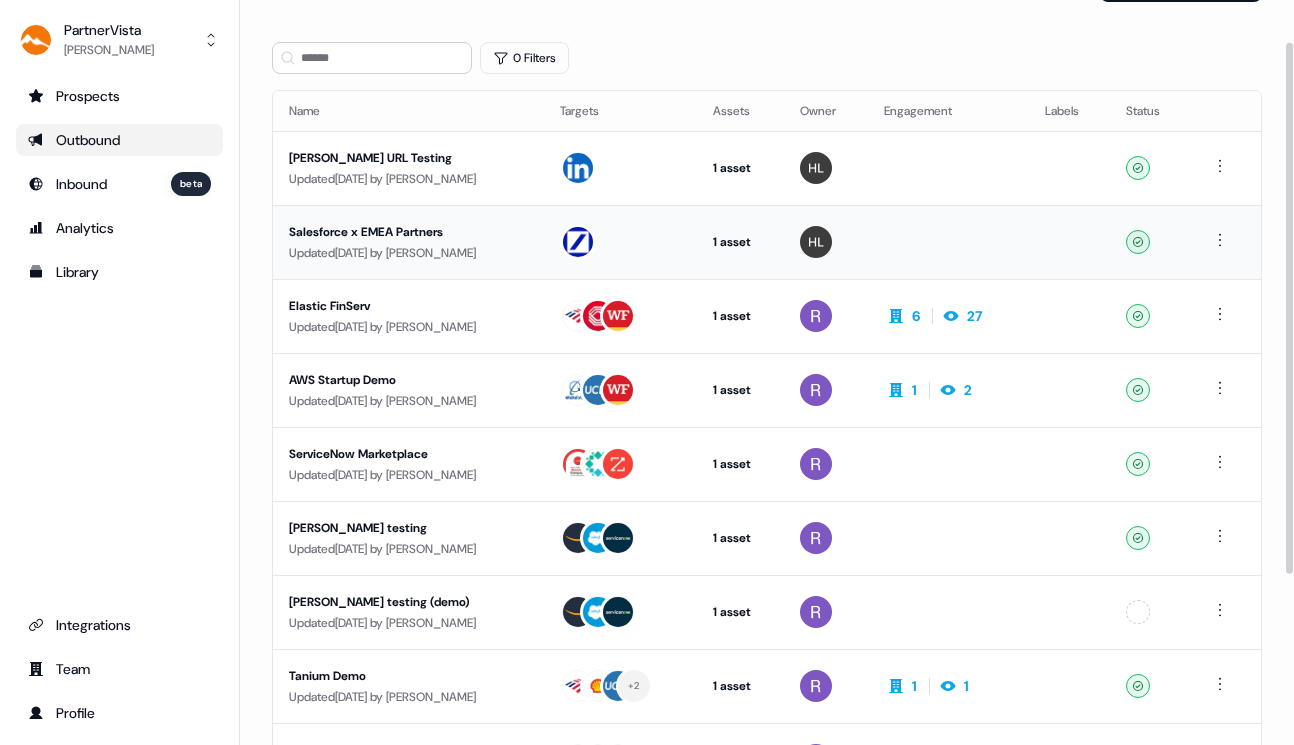 click on "Salesforce x EMEA Partners" at bounding box center (408, 232) 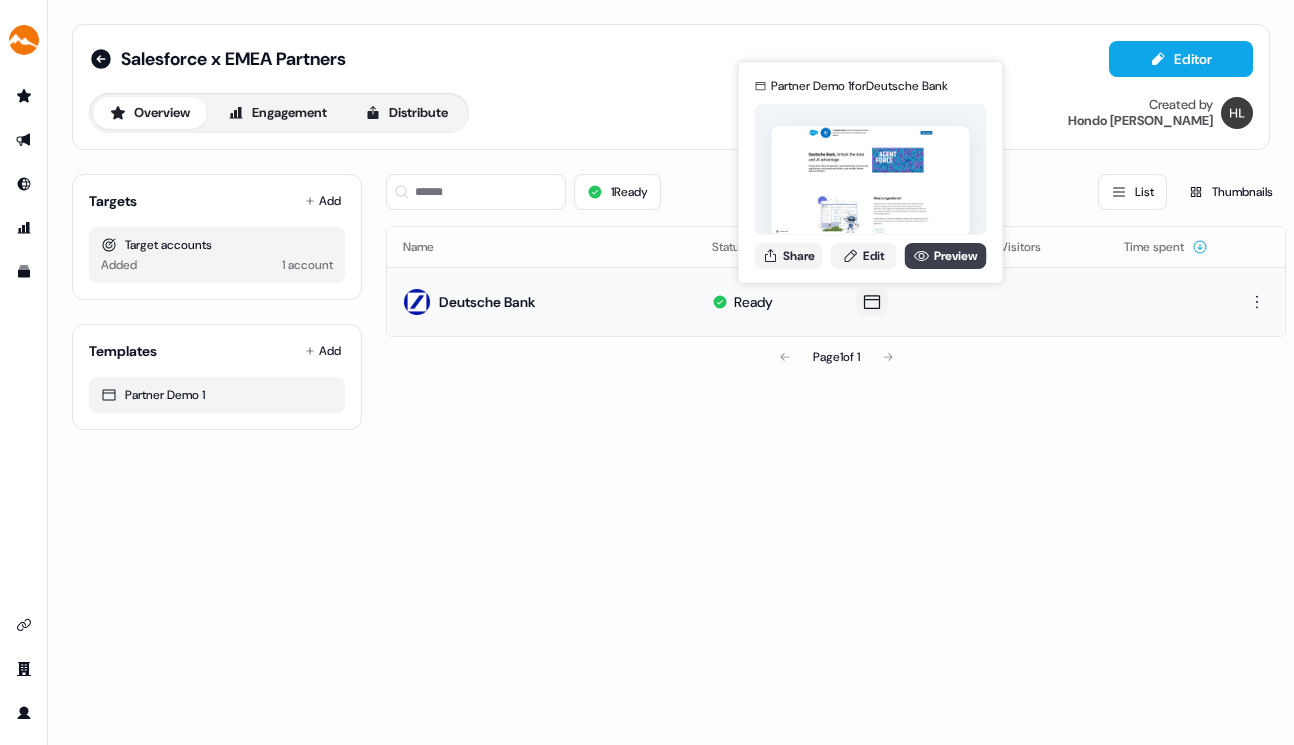 click on "Preview" at bounding box center (946, 256) 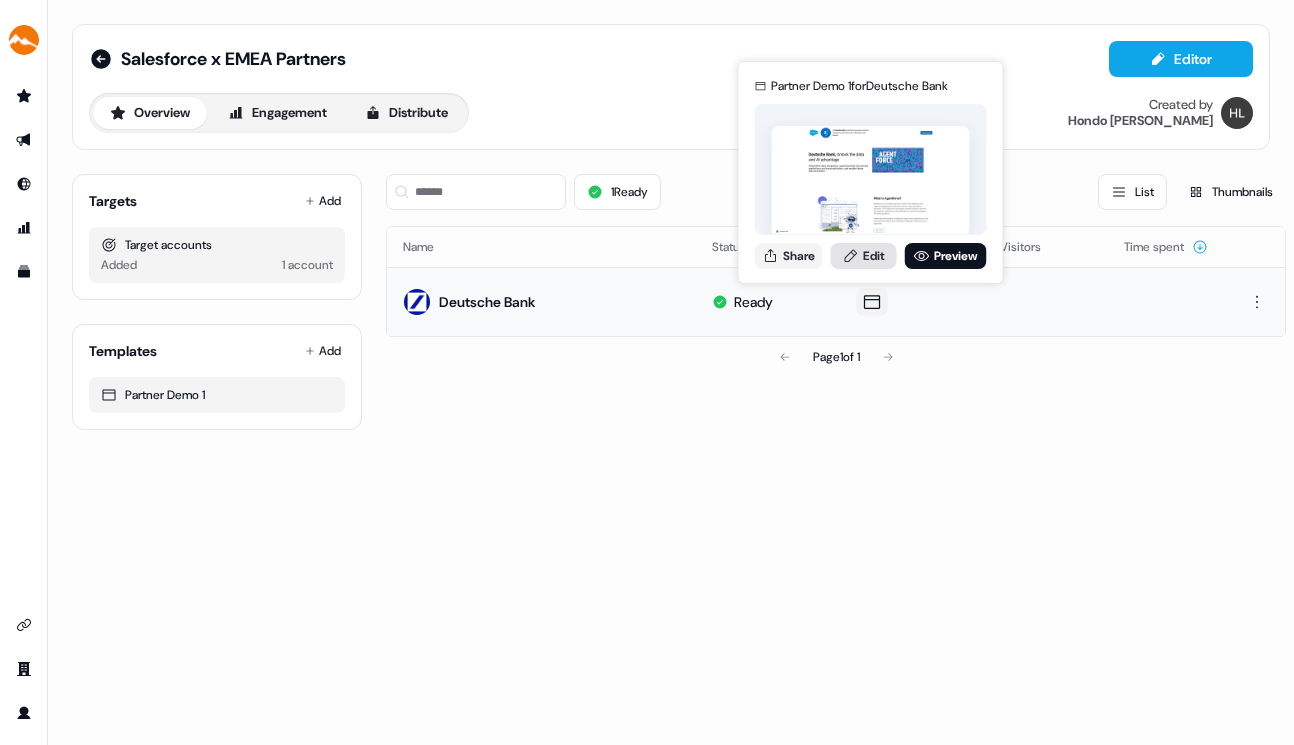 click on "Edit" at bounding box center [864, 256] 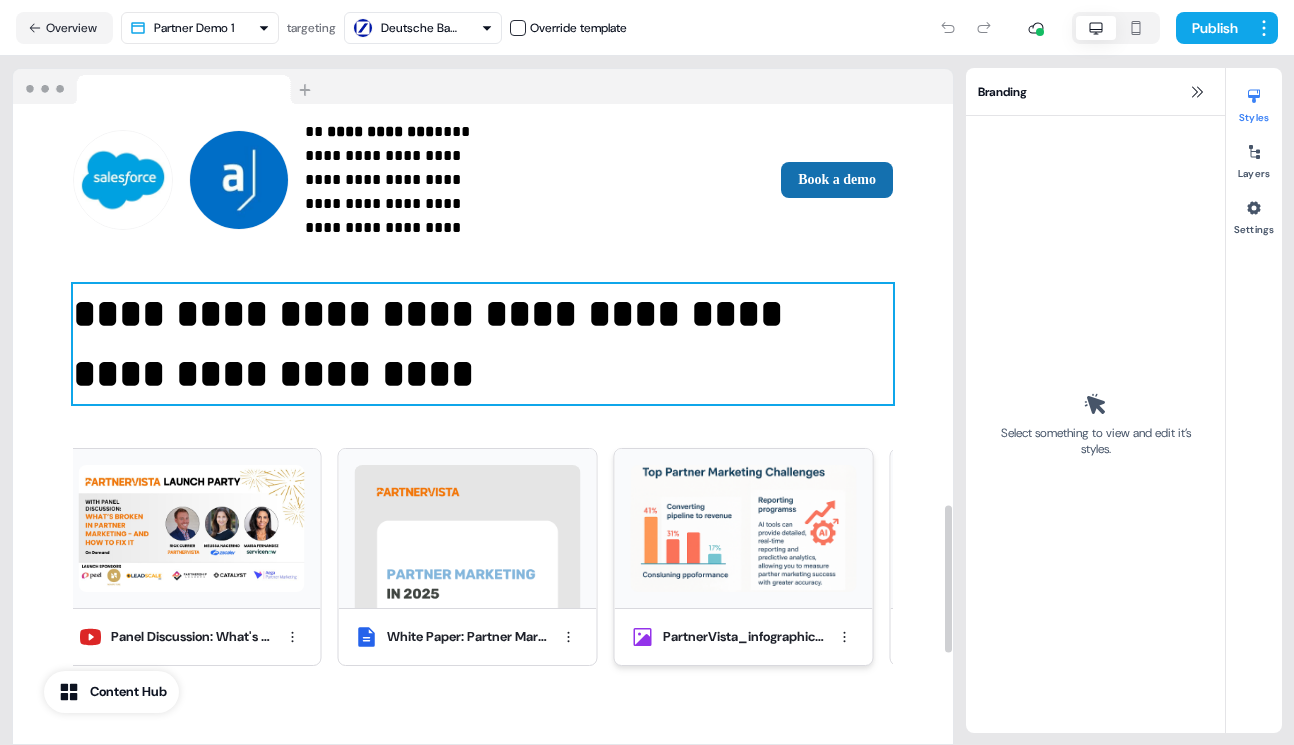 scroll, scrollTop: 1747, scrollLeft: 0, axis: vertical 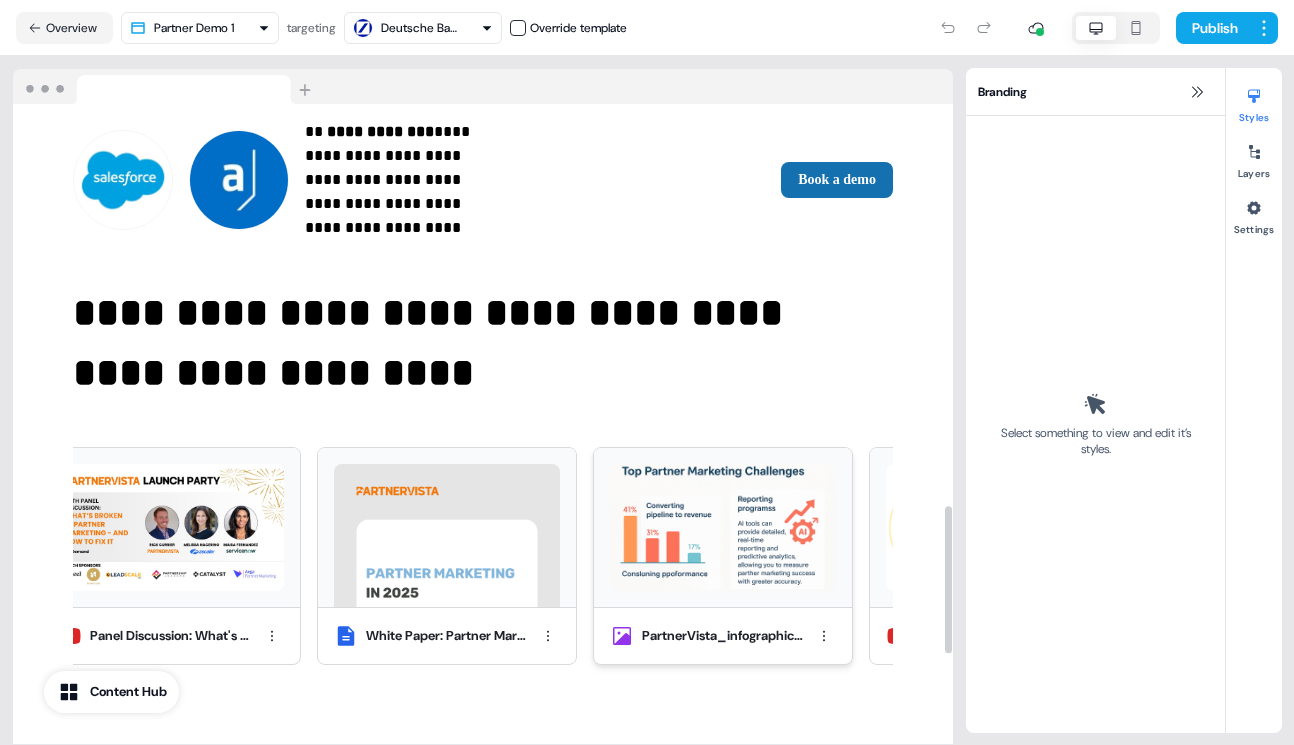 click at bounding box center [723, 527] 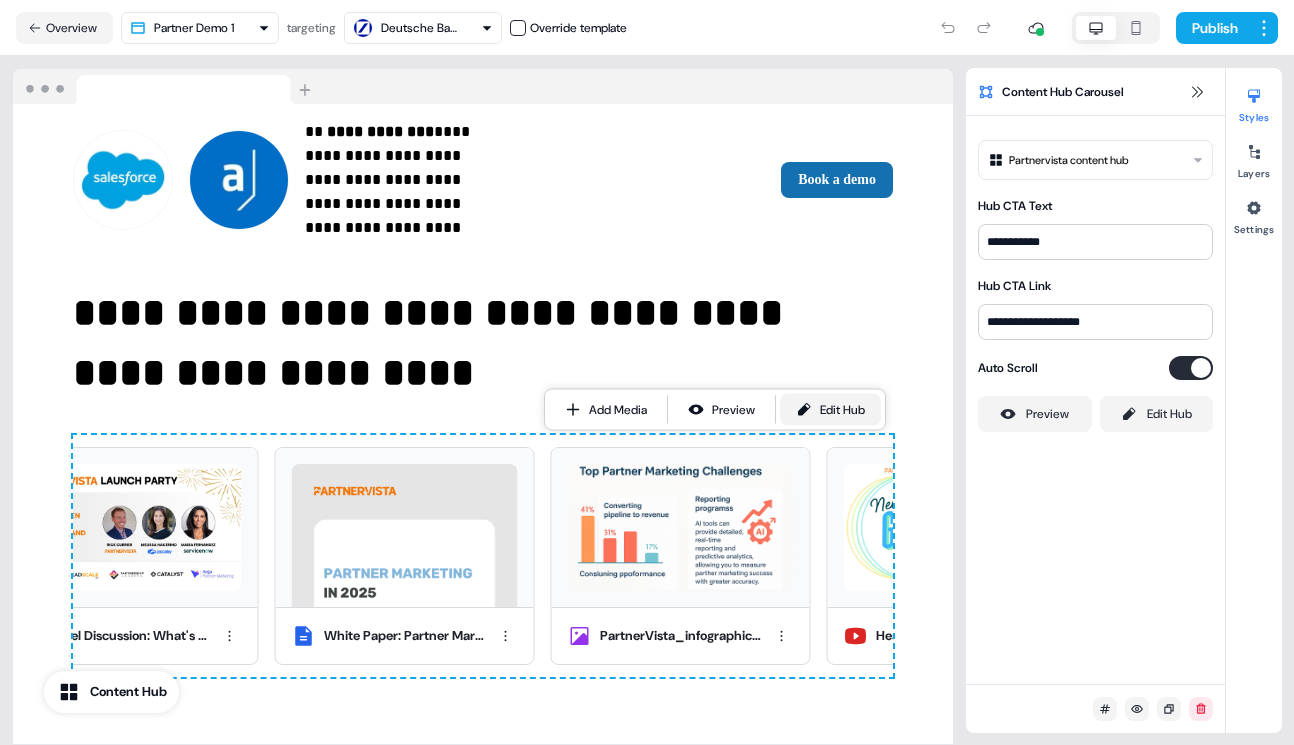 click on "Edit Hub" at bounding box center [842, 410] 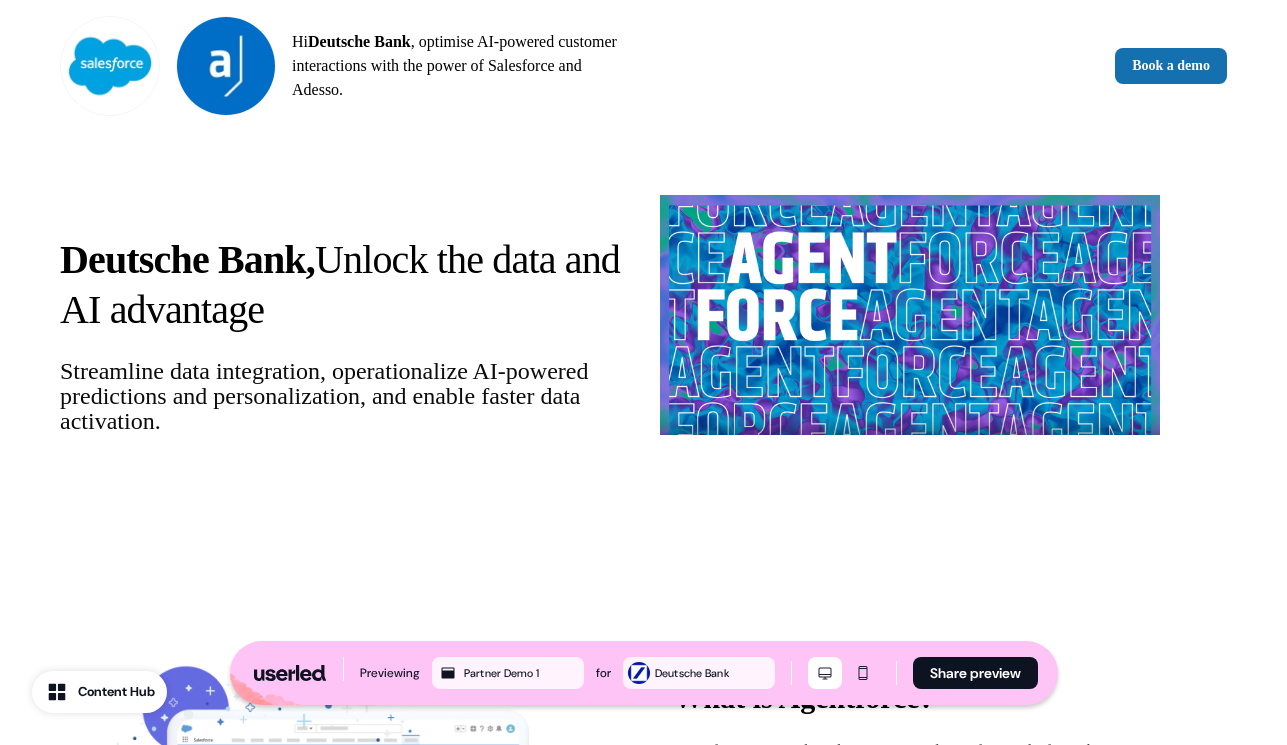 scroll, scrollTop: 0, scrollLeft: 0, axis: both 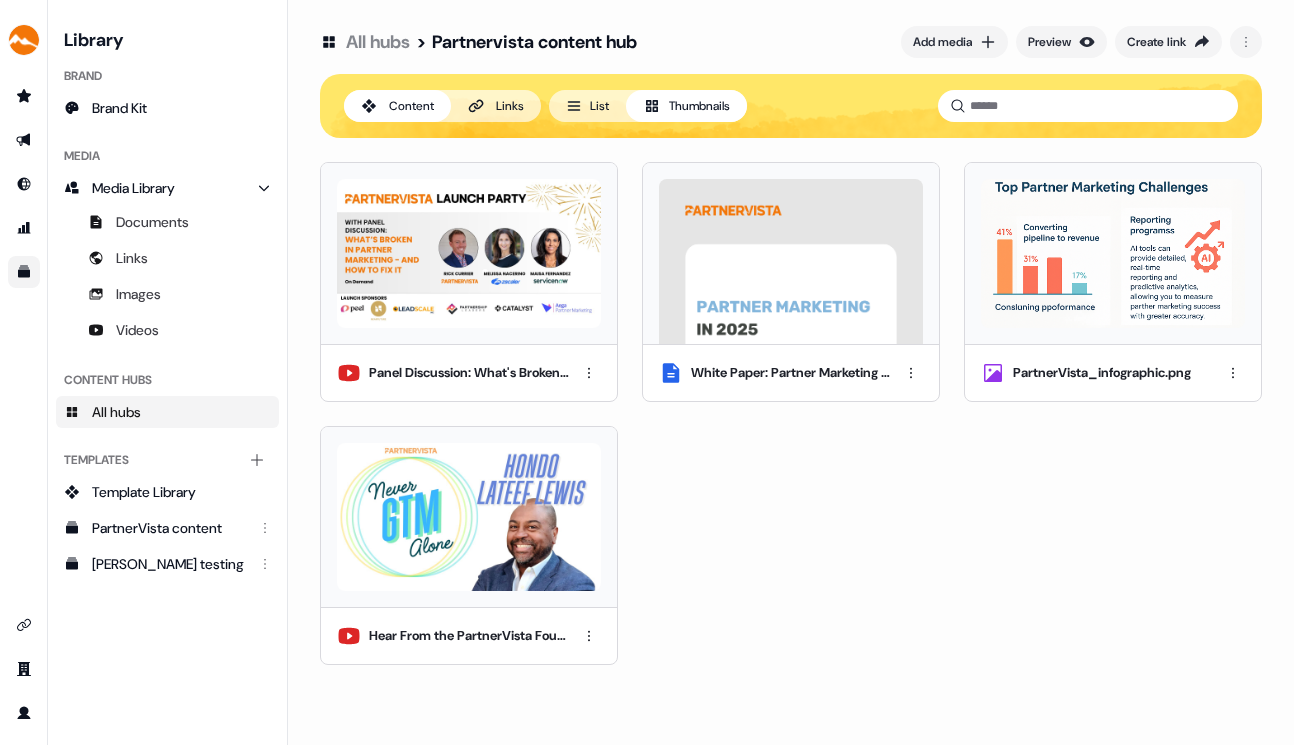 click on "All hubs" at bounding box center (116, 412) 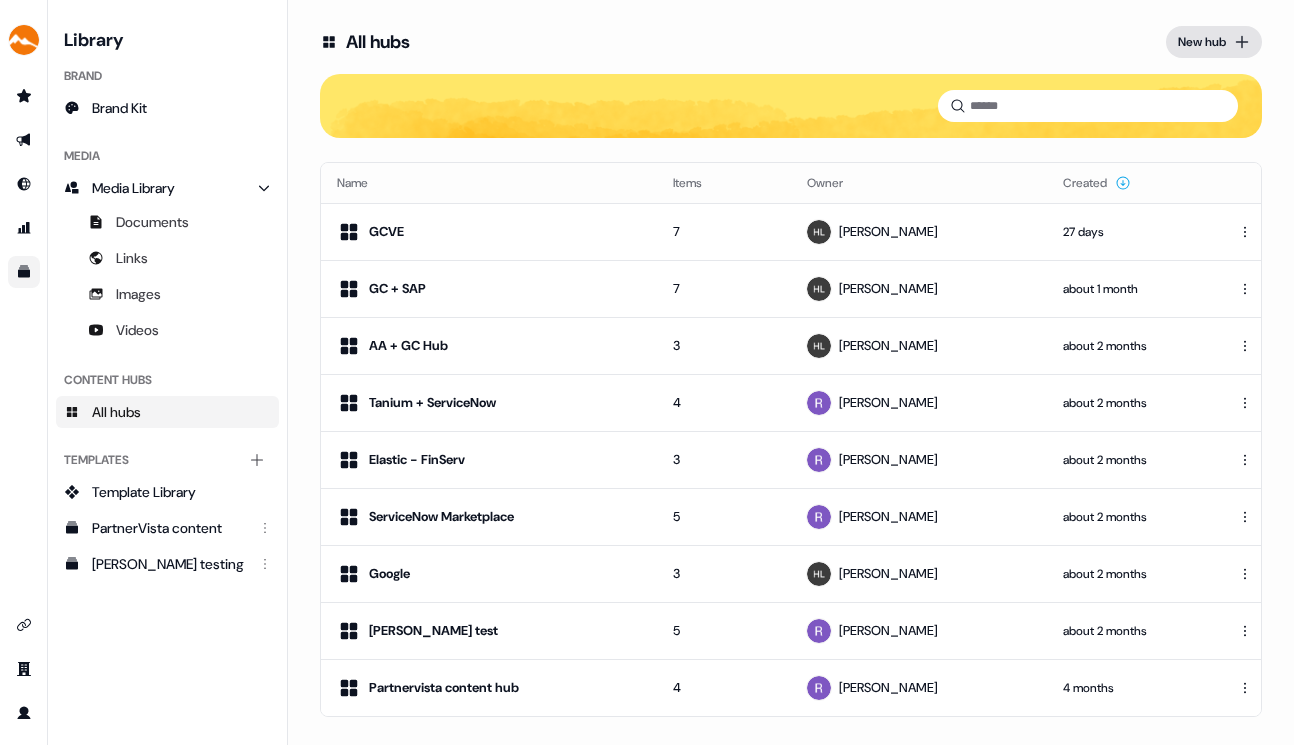 click on "New hub" at bounding box center (1202, 42) 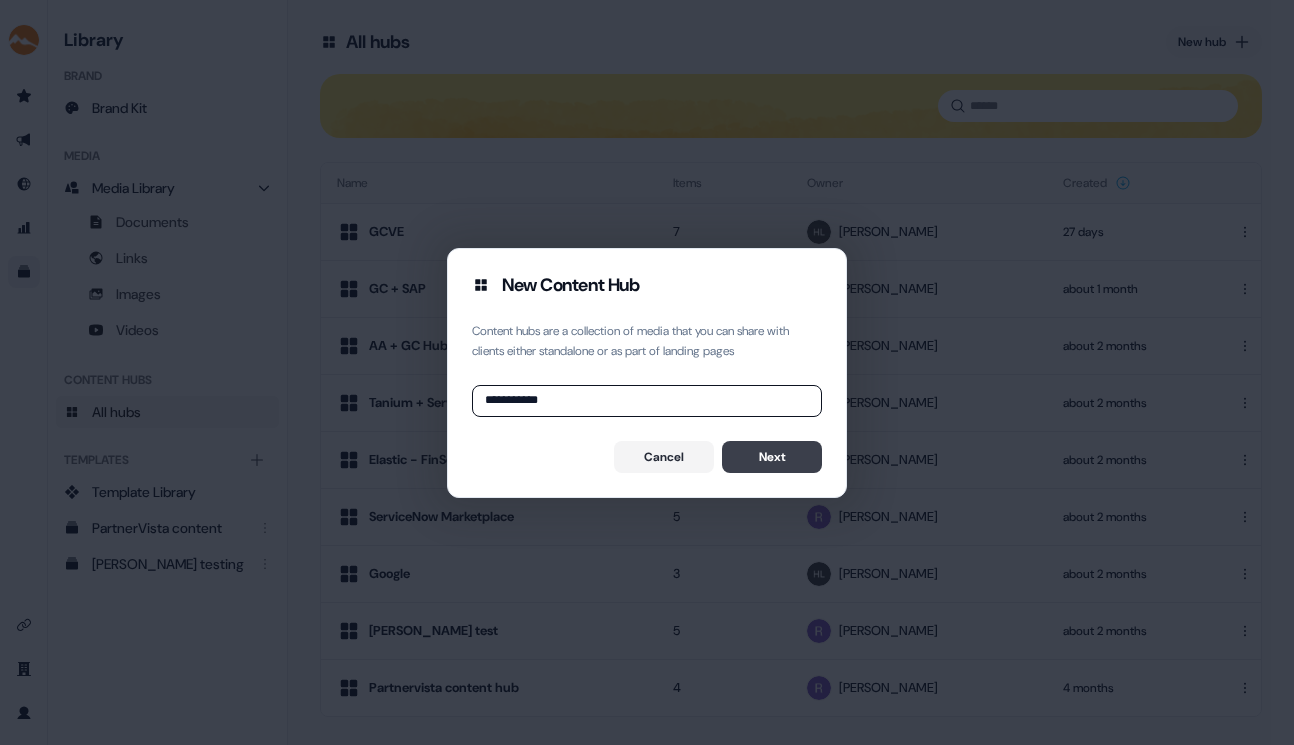 type on "**********" 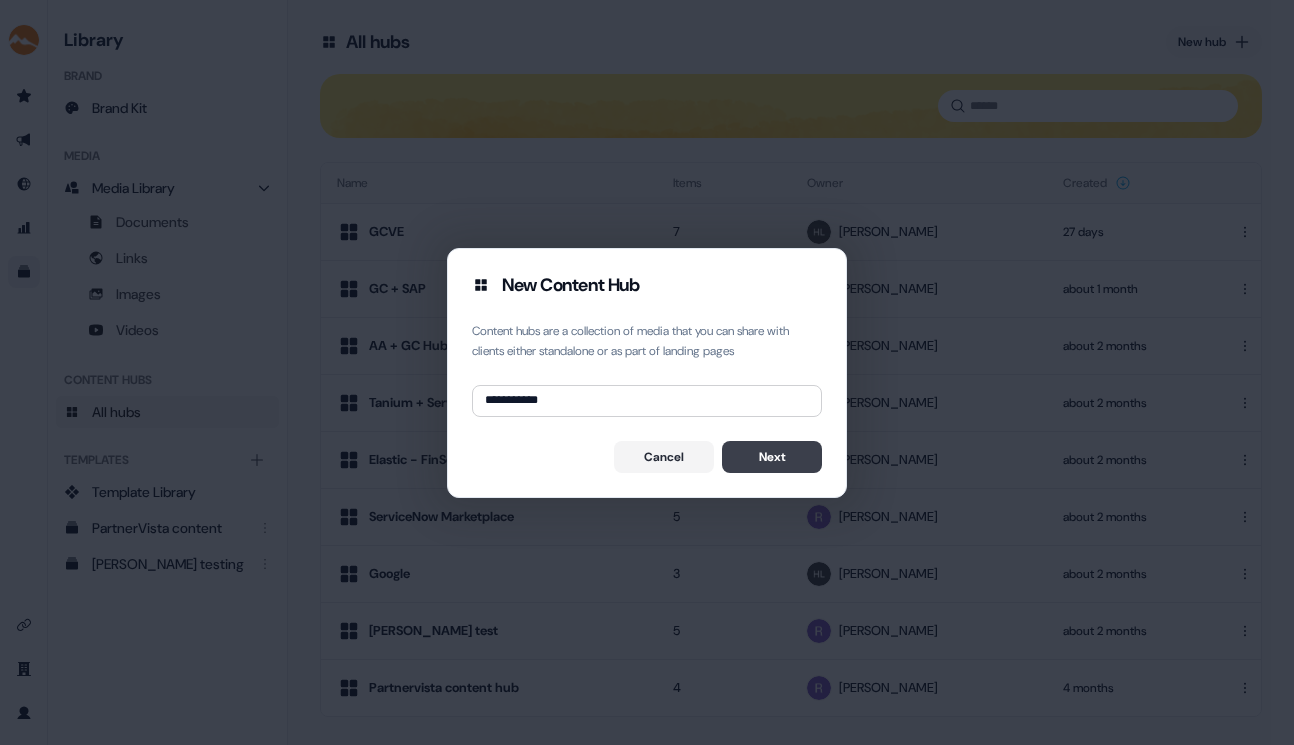click on "Next" at bounding box center [772, 457] 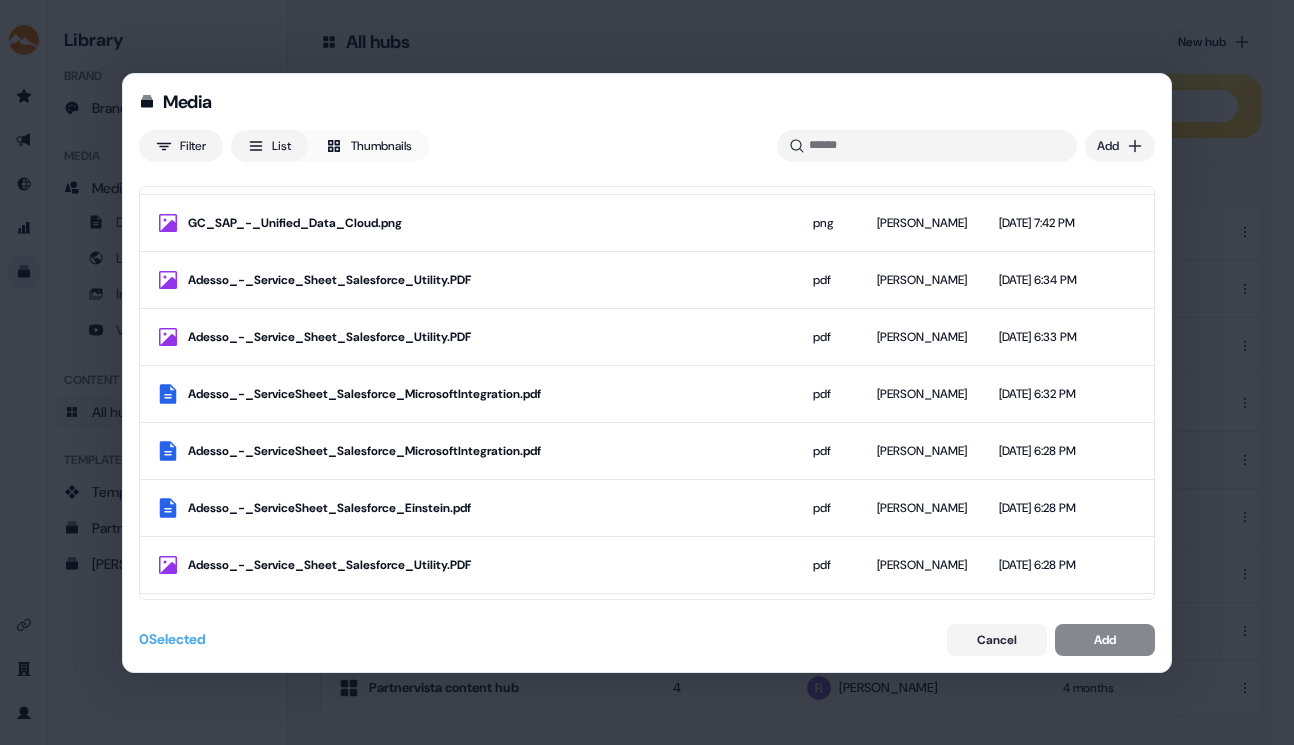 scroll, scrollTop: 3736, scrollLeft: 0, axis: vertical 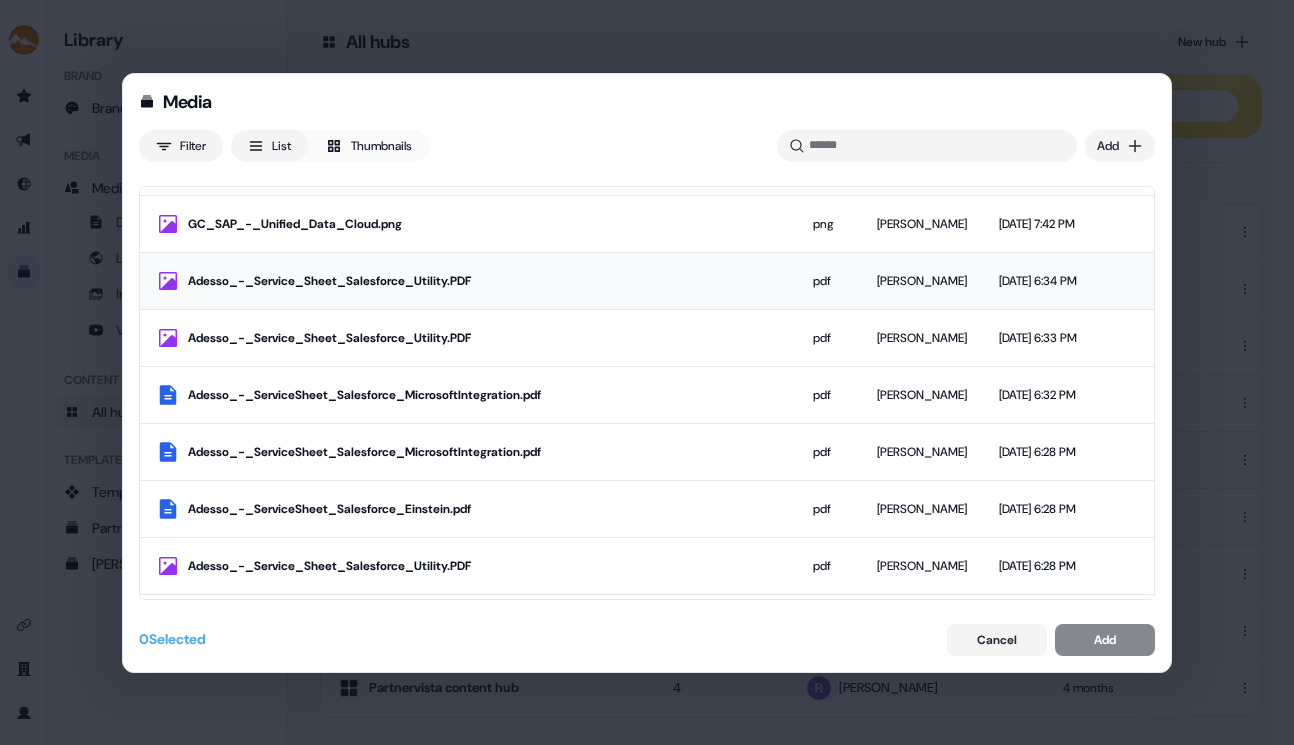 click at bounding box center (1114, 281) 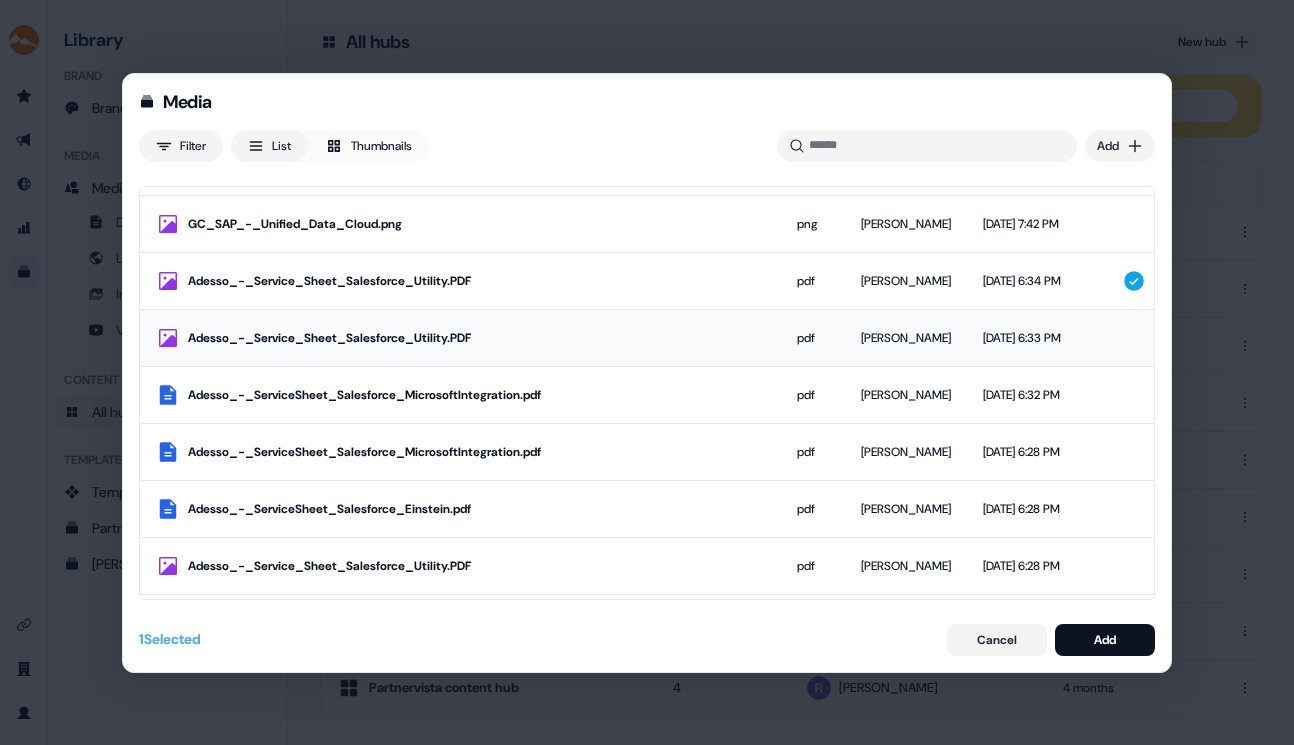 click at bounding box center [1098, 338] 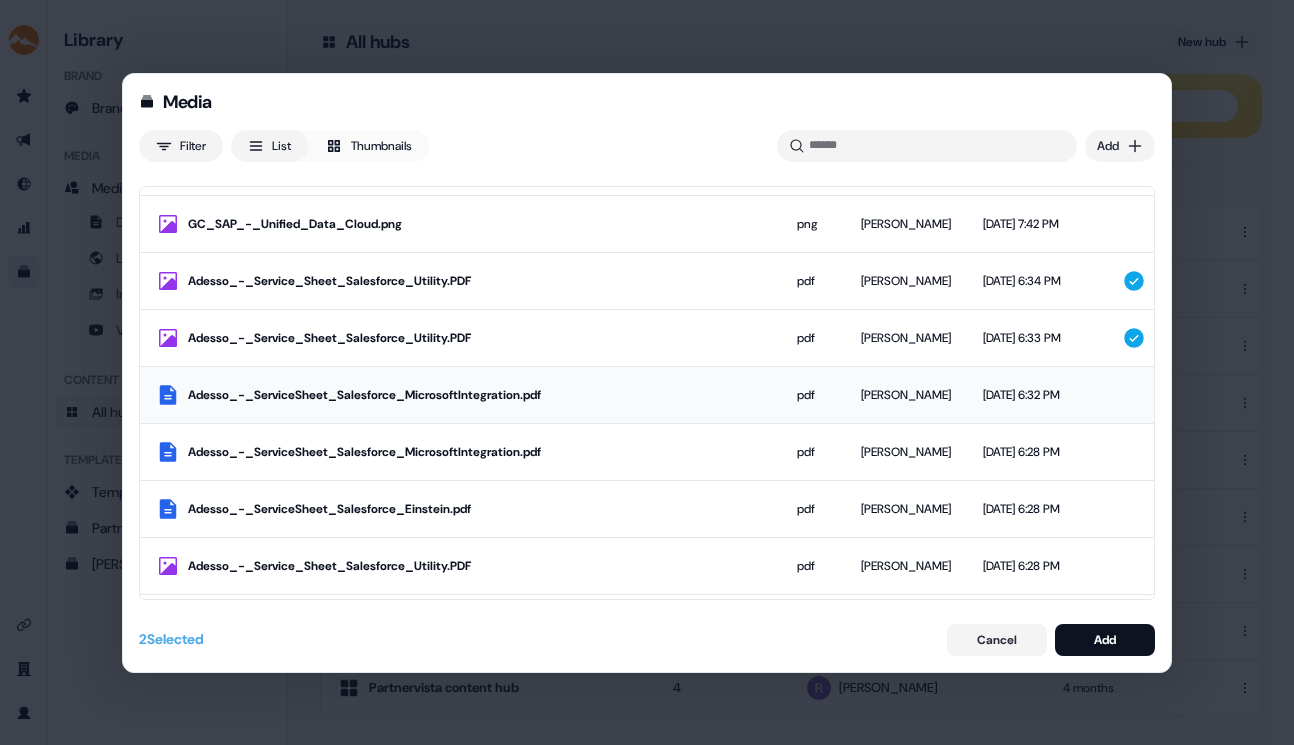 click at bounding box center [1126, 395] 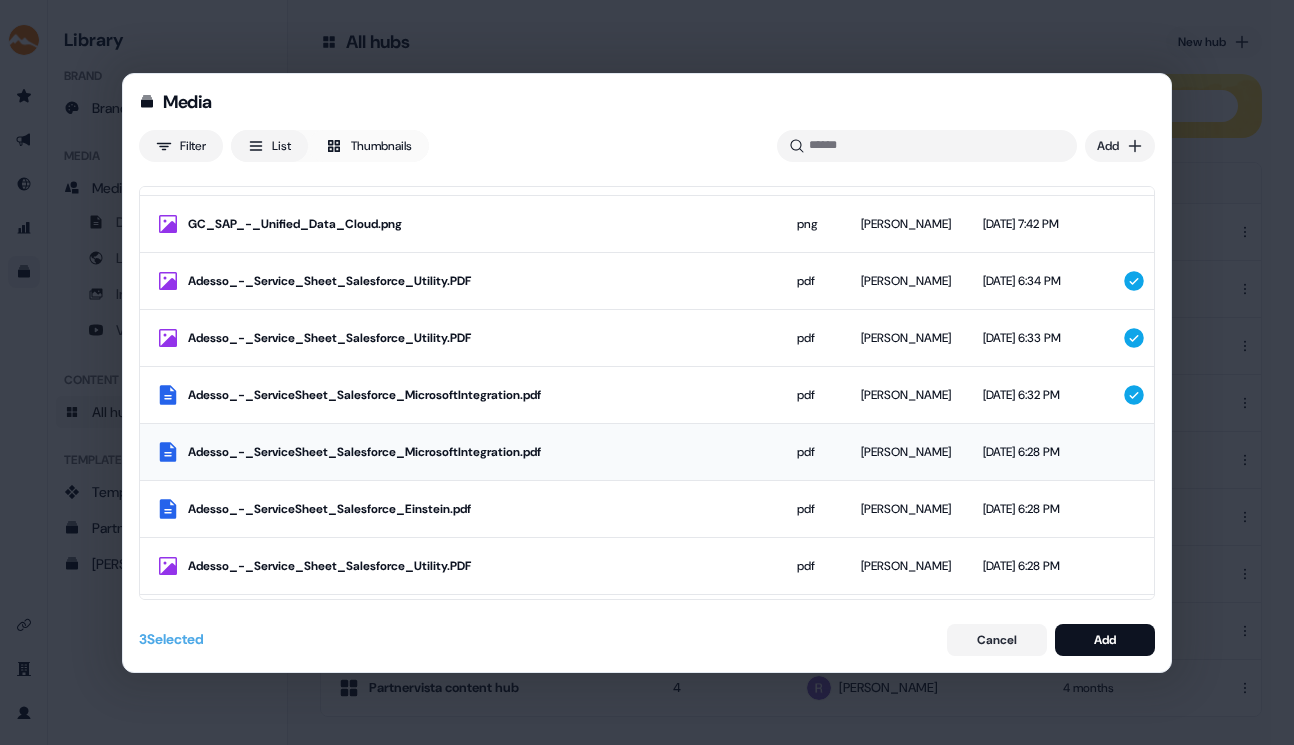 click at bounding box center [1126, 452] 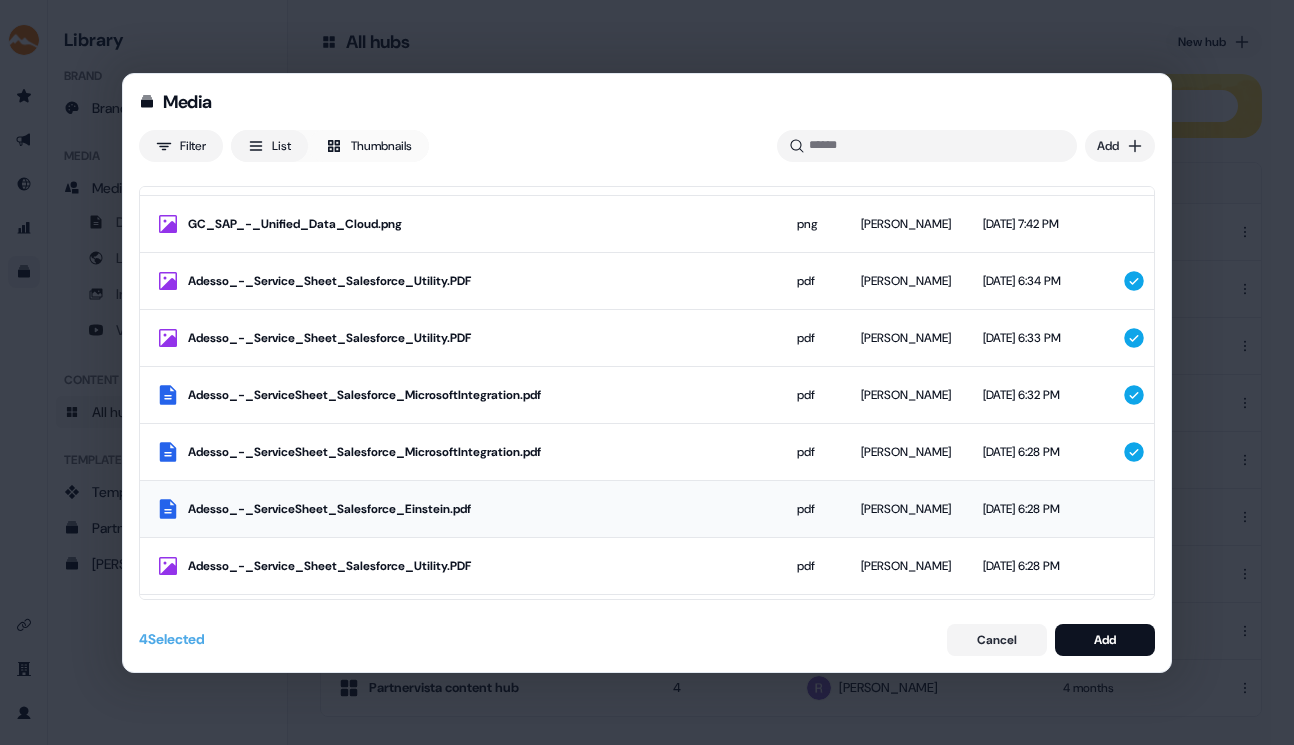click at bounding box center [1126, 509] 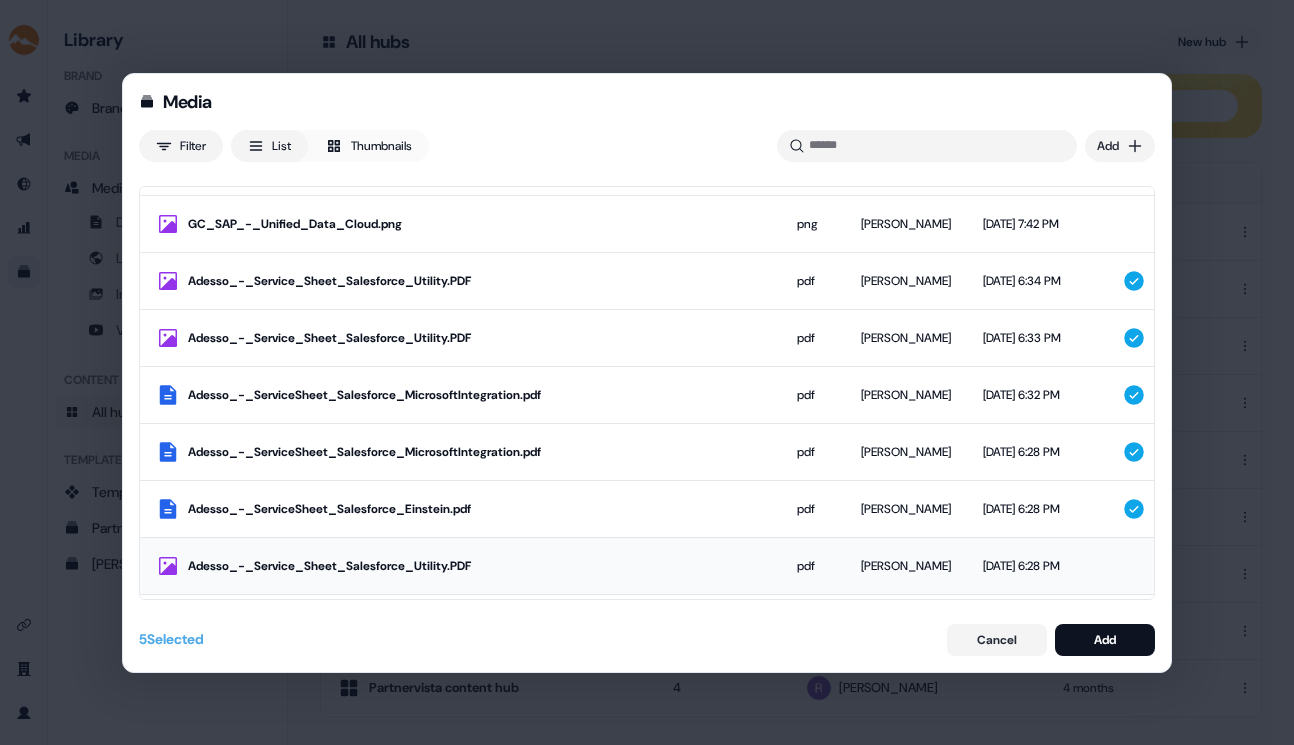click at bounding box center [1126, 566] 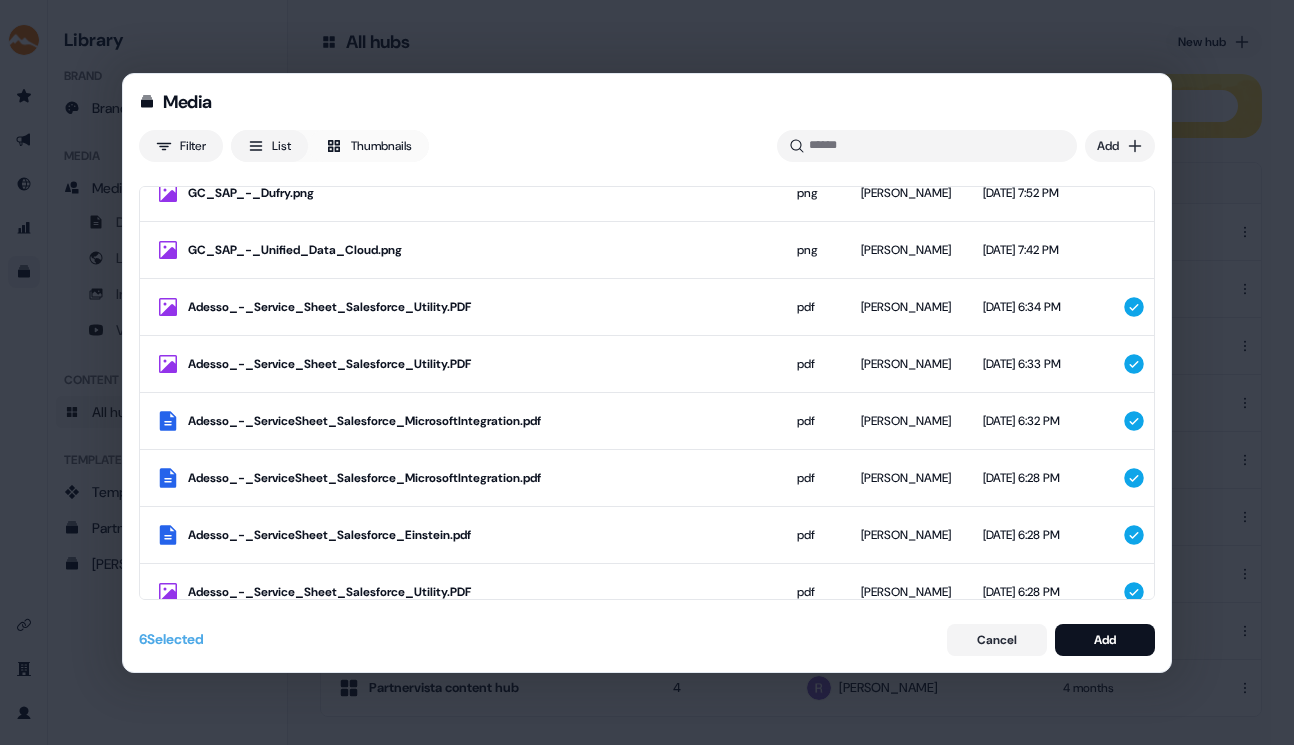 scroll, scrollTop: 3711, scrollLeft: 0, axis: vertical 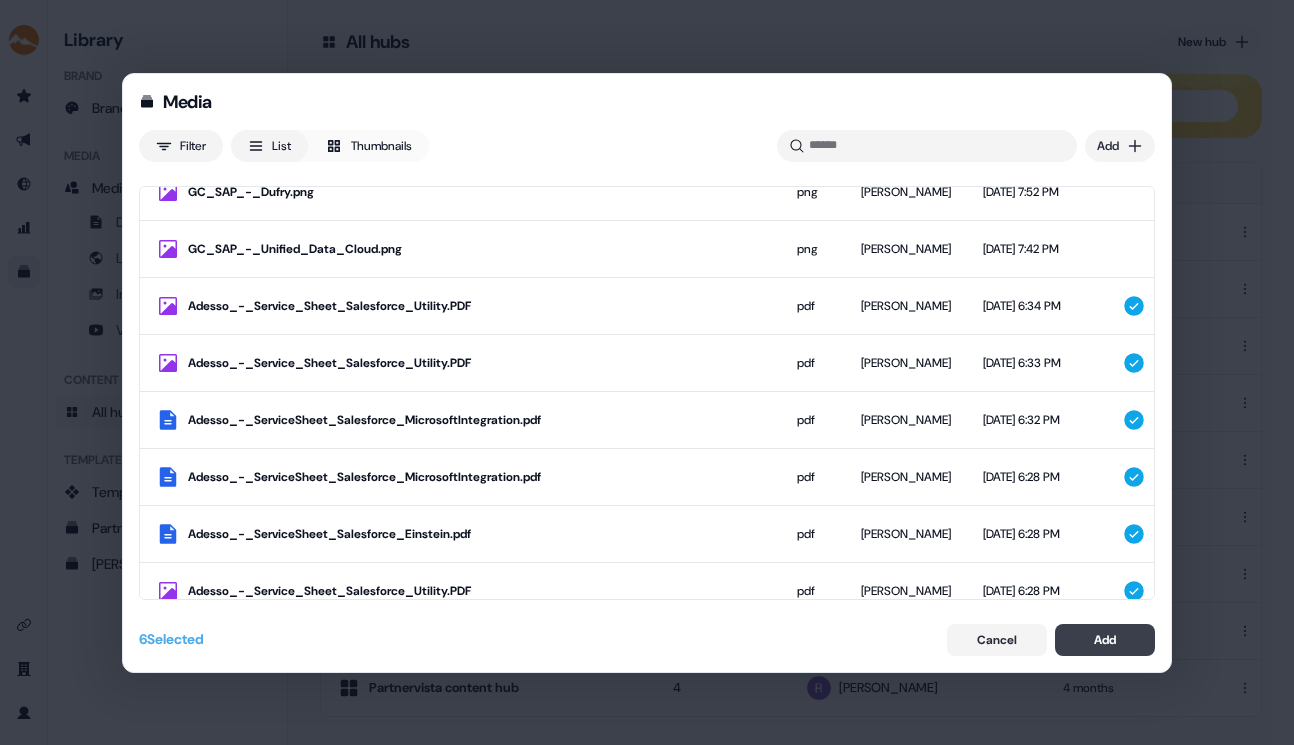 click on "Add" at bounding box center [1105, 640] 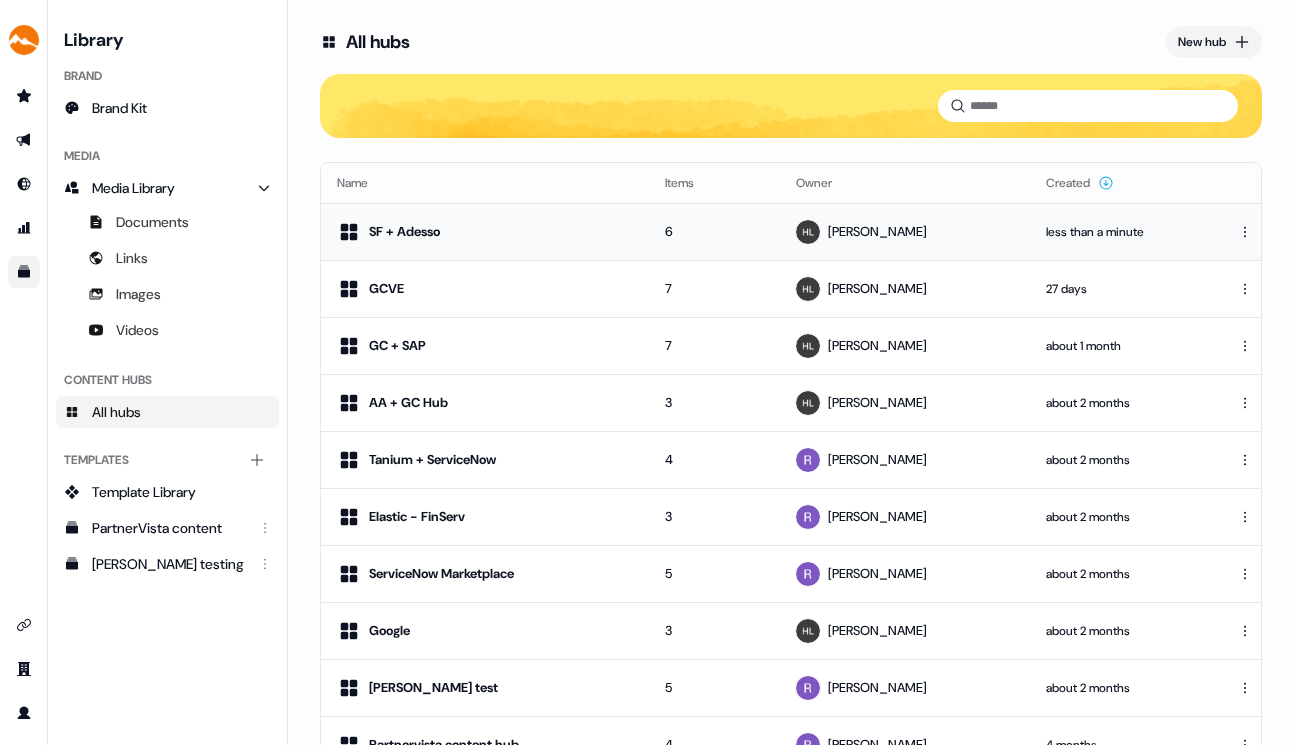 click on "SF + Adesso" at bounding box center (404, 232) 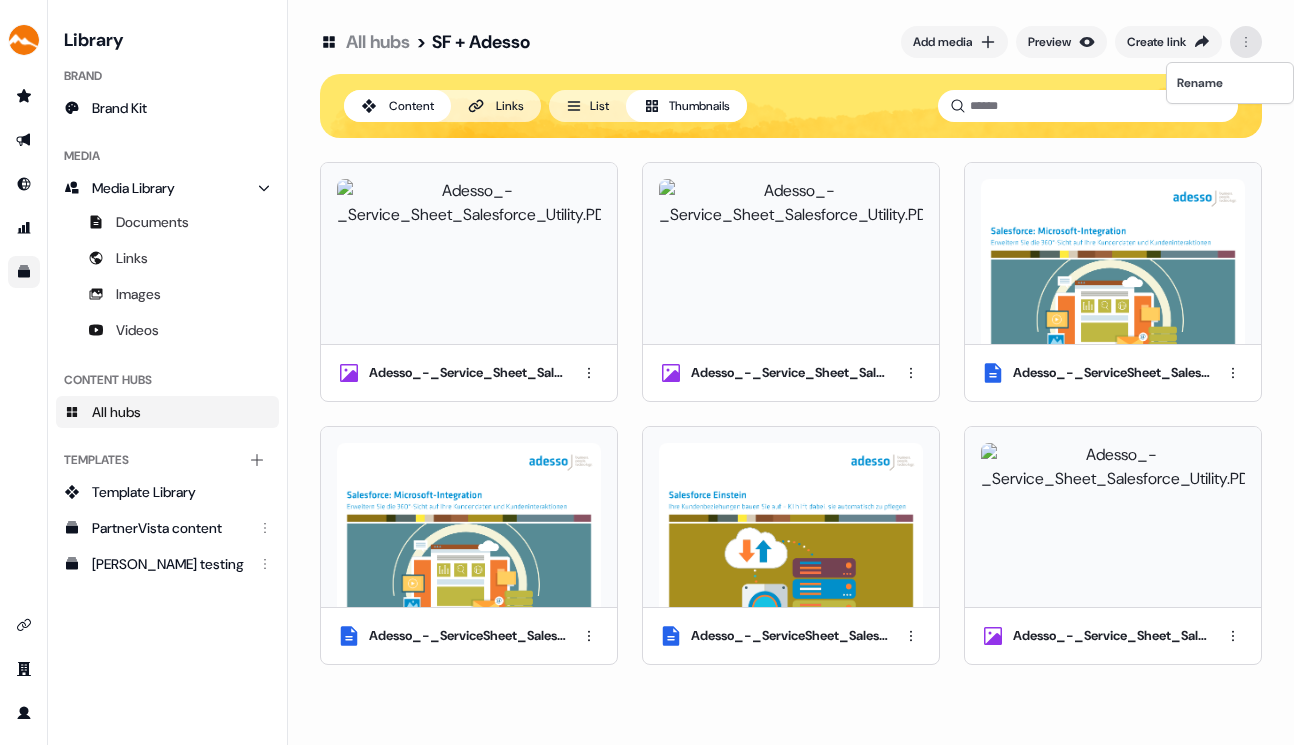 click on "For the best experience switch devices to a bigger screen. Go to Userled.io   Library Brand Brand Kit Media Media Library Documents Links Images Videos Content Hubs All hubs Templates   Add collection Template Library PartnerVista content ryan testing All hubs > SF + Adesso Add media Preview Create link Content Links List Thumbnails Adesso_-_Service_Sheet_Salesforce_Utility.PDF Adesso_-_Service_Sheet_Salesforce_Utility.PDF Adesso_-_ServiceSheet_Salesforce_MicrosoftIntegration.pdf Adesso_-_ServiceSheet_Salesforce_MicrosoftIntegration.pdf Adesso_-_ServiceSheet_Salesforce_Einstein.pdf Adesso_-_Service_Sheet_Salesforce_Utility.PDF Rename" at bounding box center (647, 372) 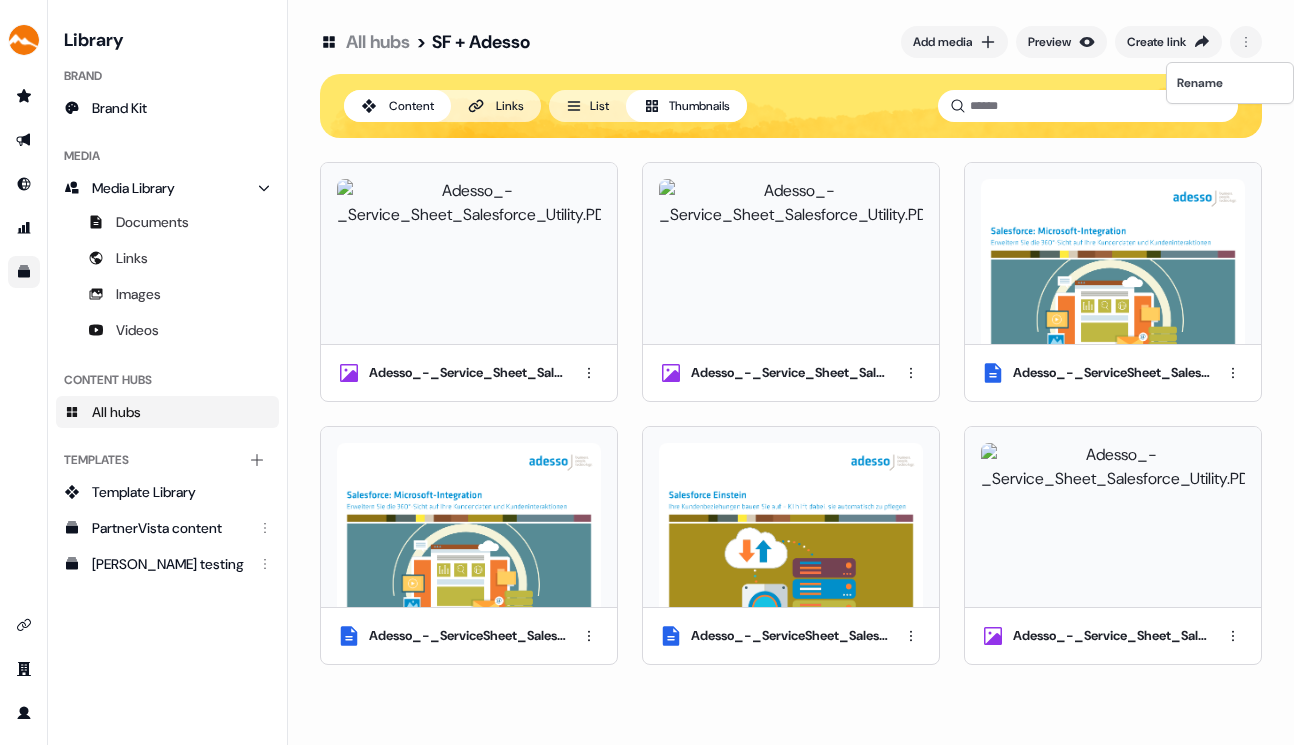 click on "For the best experience switch devices to a bigger screen. Go to Userled.io   Library Brand Brand Kit Media Media Library Documents Links Images Videos Content Hubs All hubs Templates   Add collection Template Library PartnerVista content ryan testing All hubs > SF + Adesso Add media Preview Create link Content Links List Thumbnails Adesso_-_Service_Sheet_Salesforce_Utility.PDF Adesso_-_Service_Sheet_Salesforce_Utility.PDF Adesso_-_ServiceSheet_Salesforce_MicrosoftIntegration.pdf Adesso_-_ServiceSheet_Salesforce_MicrosoftIntegration.pdf Adesso_-_ServiceSheet_Salesforce_Einstein.pdf Adesso_-_Service_Sheet_Salesforce_Utility.PDF Rename" at bounding box center (647, 372) 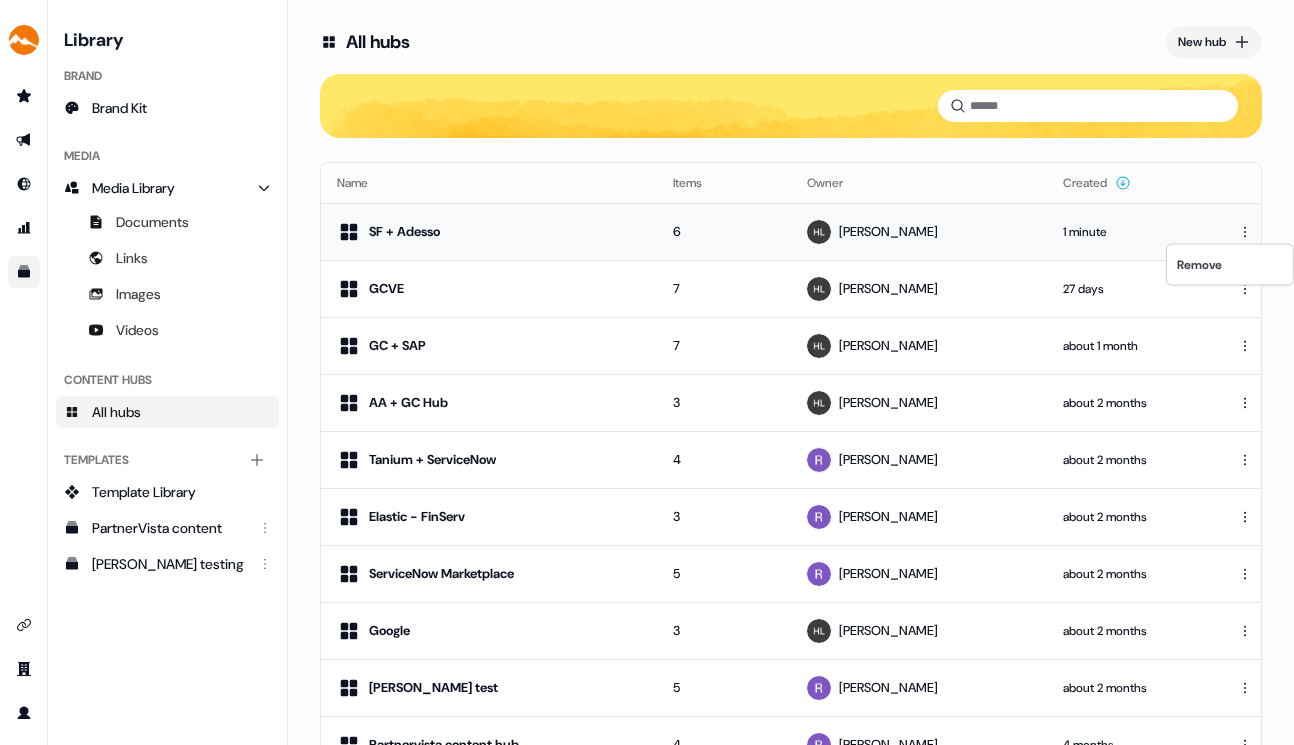 click on "For the best experience switch devices to a bigger screen. Go to Userled.io   Library Brand Brand Kit Media Media Library Documents Links Images Videos Content Hubs All hubs Templates   Add collection Template Library PartnerVista content ryan testing All hubs New hub Name Items Owner Created SF + Adesso 6 Hondo Lewis 1 minute GCVE 7 Hondo Lewis 27 days GC + SAP 7 Hondo Lewis about 1 month AA + GC Hub 3 Hondo Lewis about 2 months Tanium + ServiceNow 4 Rick Currier about 2 months Elastic - FinServ 3 Rick Currier about 2 months ServiceNow Marketplace 5 Rick Currier about 2 months Google 3 Hondo Lewis about 2 months Ryan test 5 Rick Currier about 2 months Partnervista content hub 4 Rick Currier 4 months Remove" at bounding box center (647, 372) 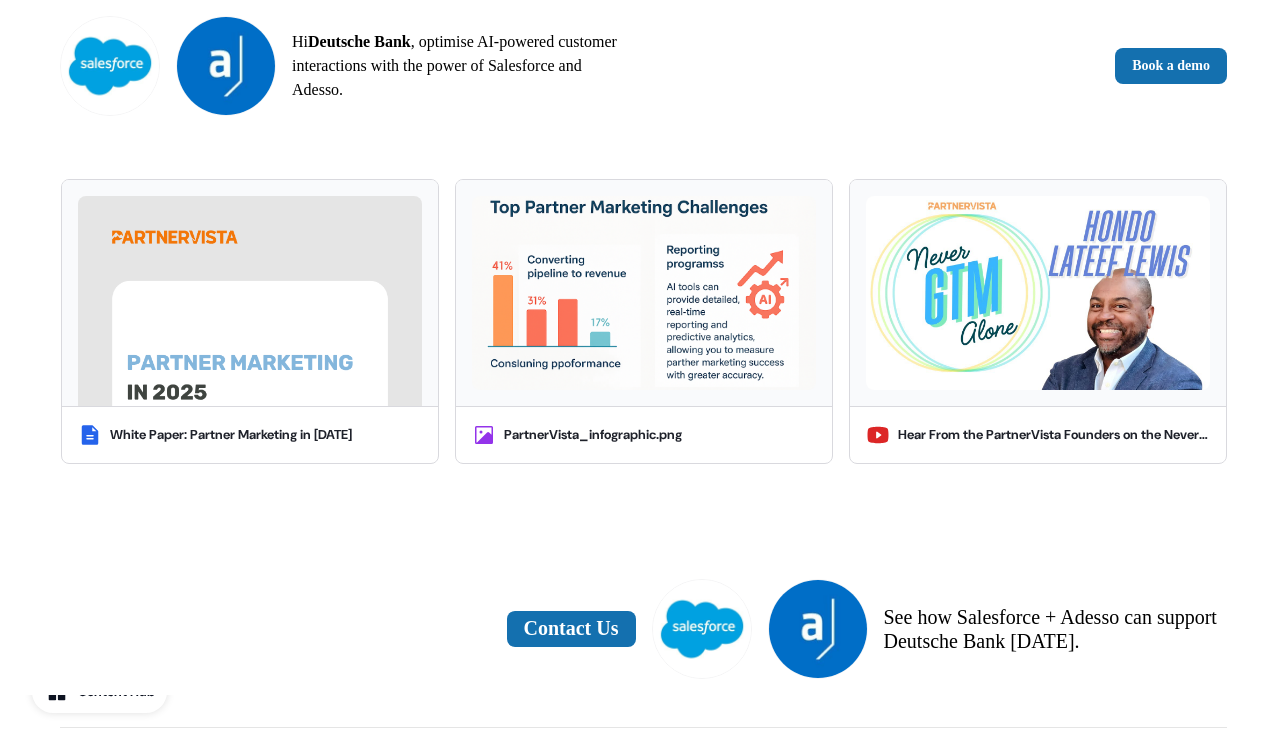 scroll, scrollTop: 1639, scrollLeft: 0, axis: vertical 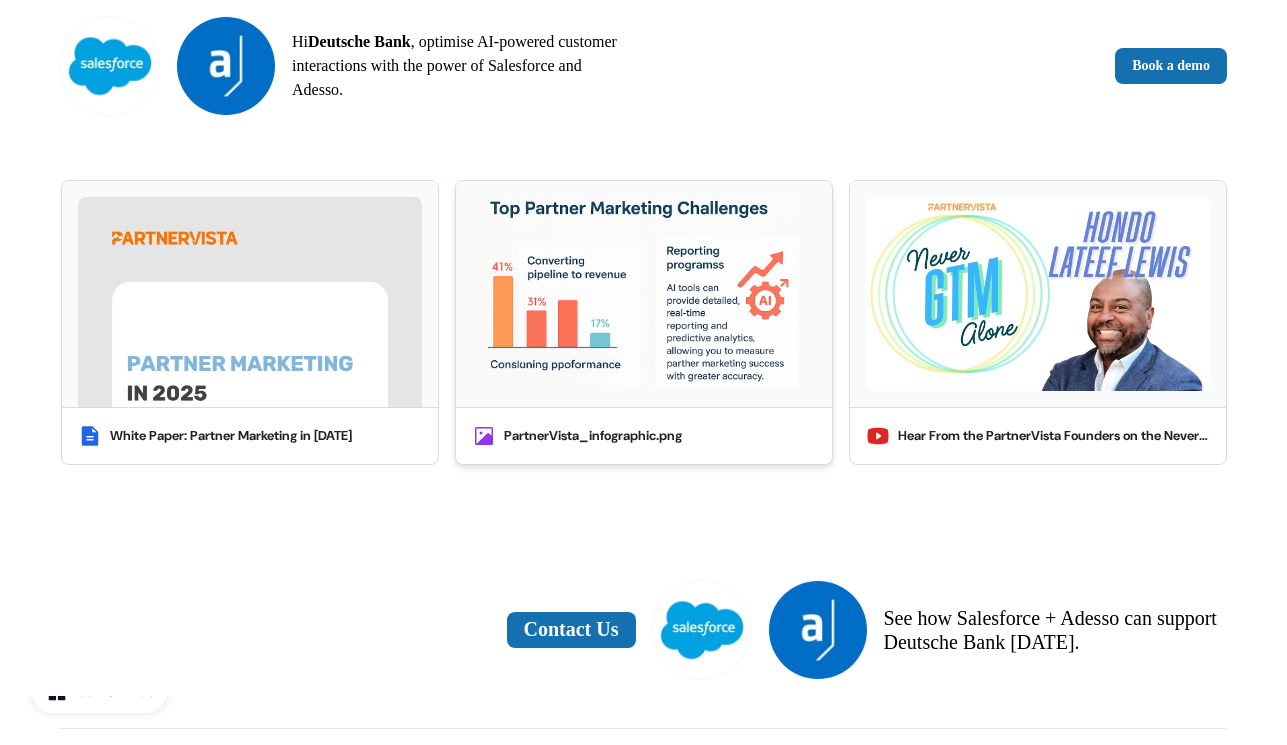 click at bounding box center (644, 294) 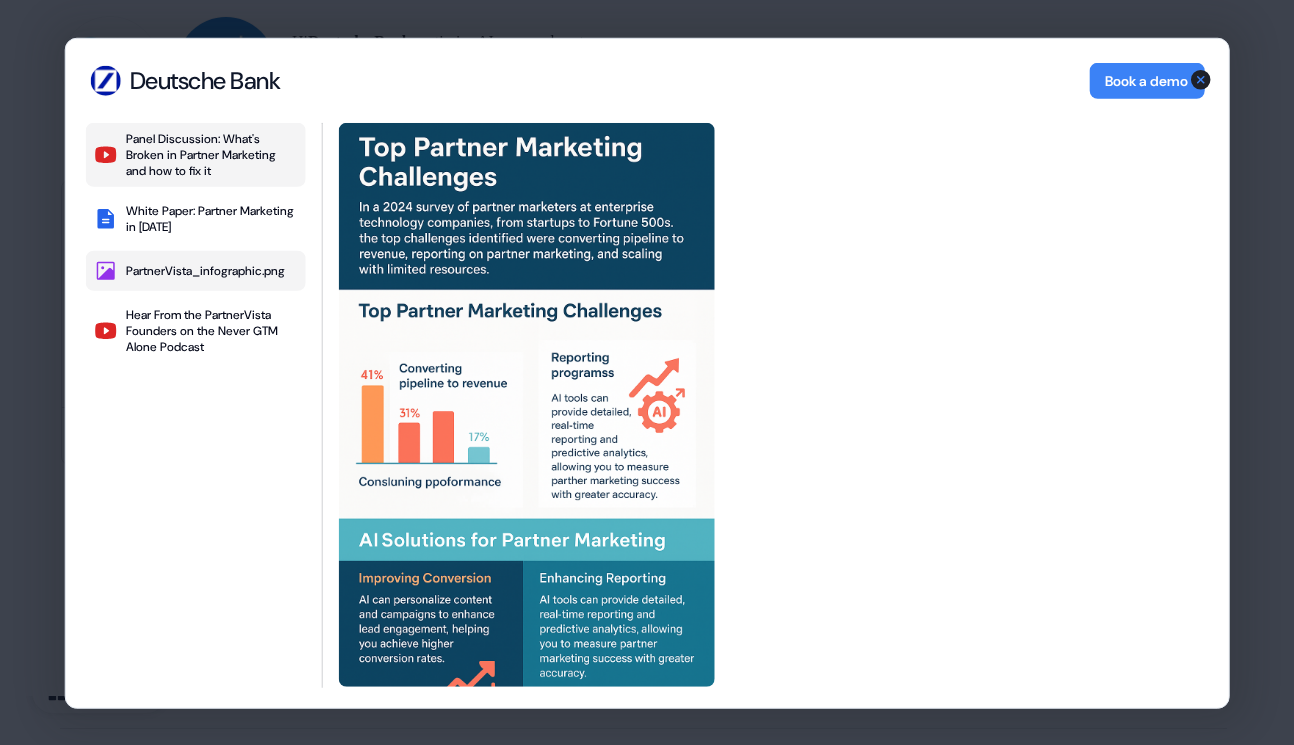 click on "Panel Discussion: What's Broken in Partner Marketing and how to fix it" at bounding box center [212, 154] 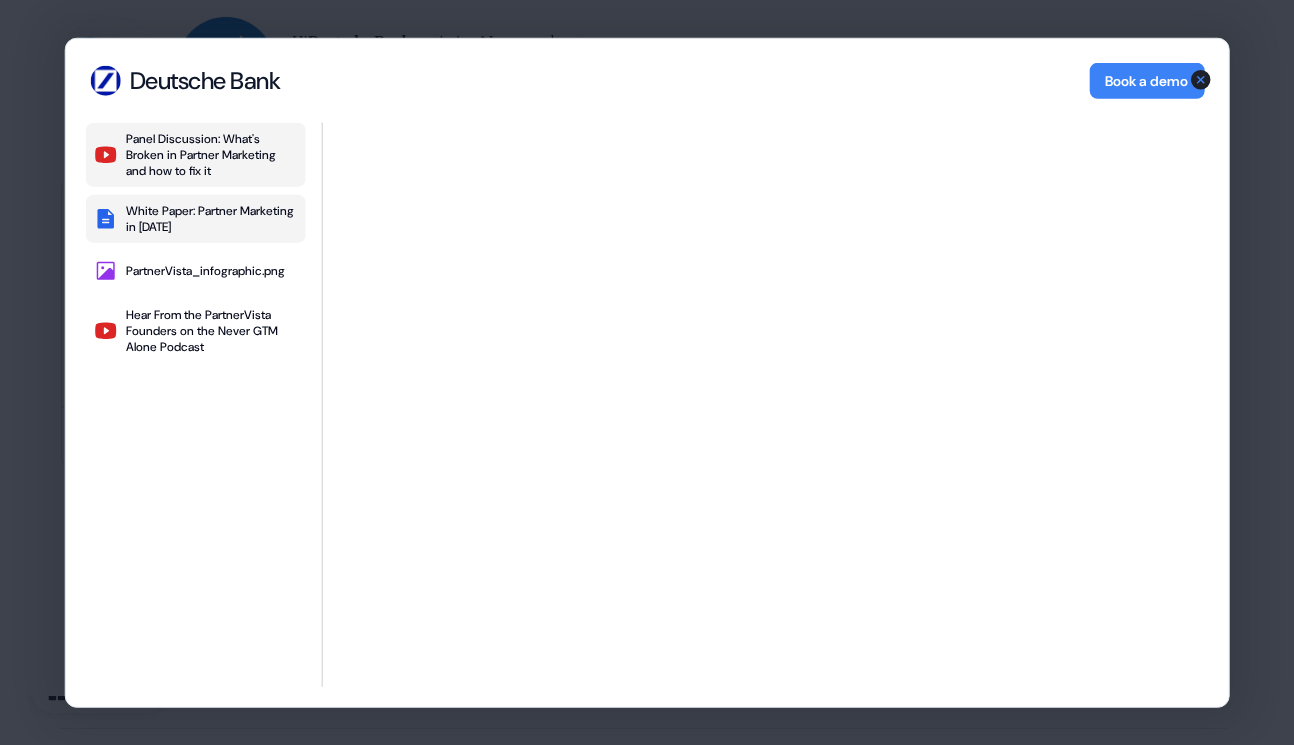 click on "White Paper: Partner Marketing in [DATE]" at bounding box center (212, 218) 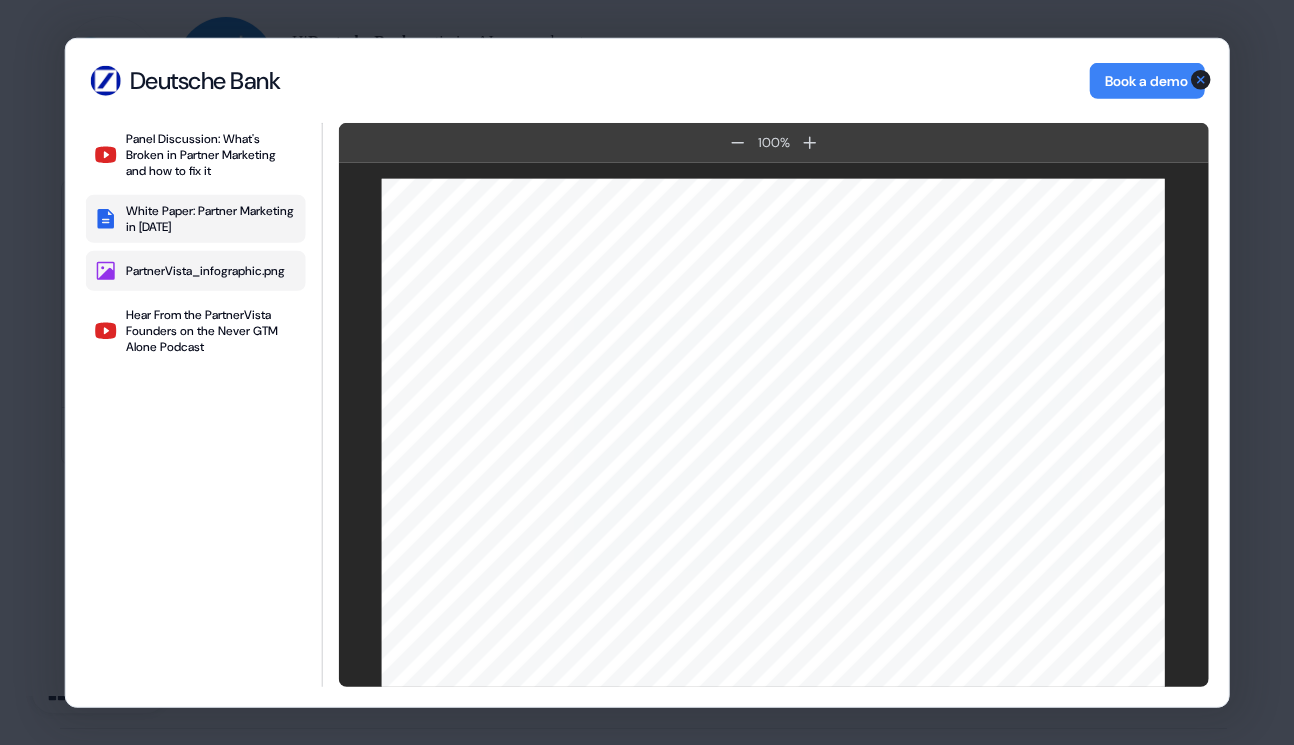 click on "PartnerVista_infographic.png" at bounding box center (205, 270) 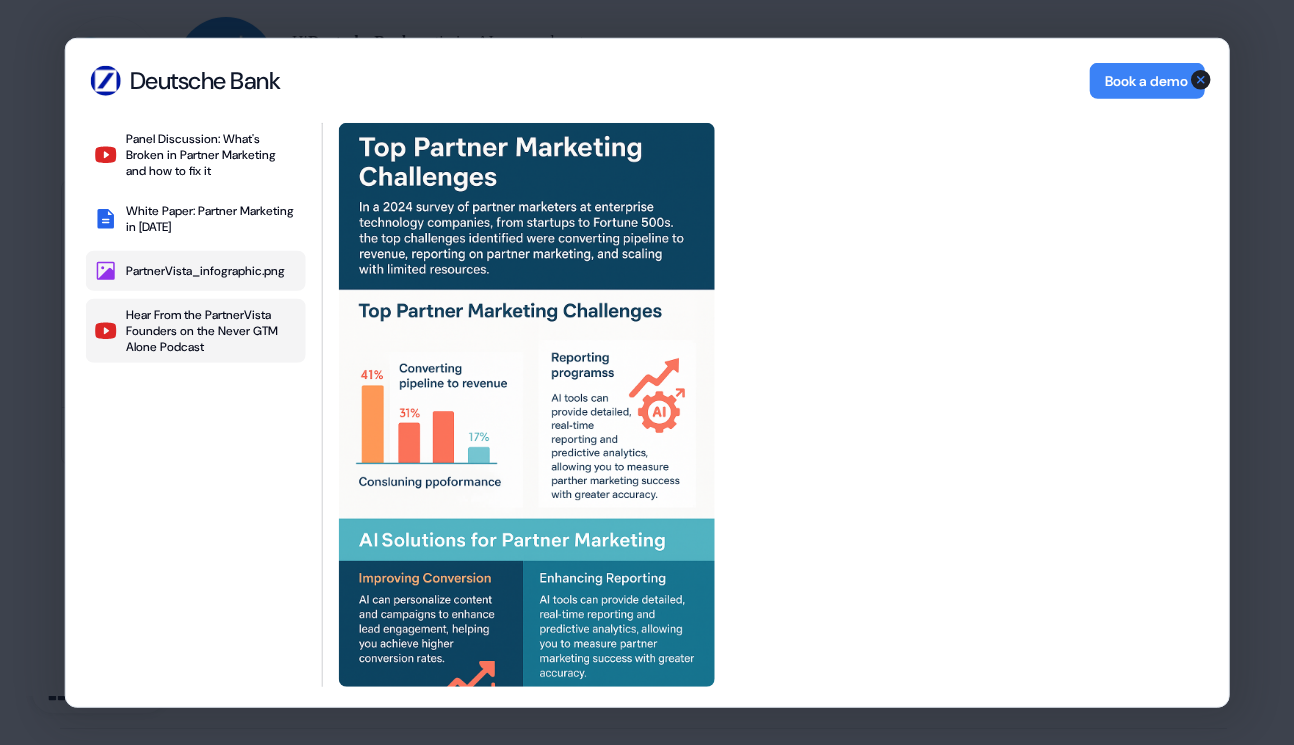 click on "Hear From the PartnerVista Founders on the Never GTM Alone Podcast" at bounding box center (212, 330) 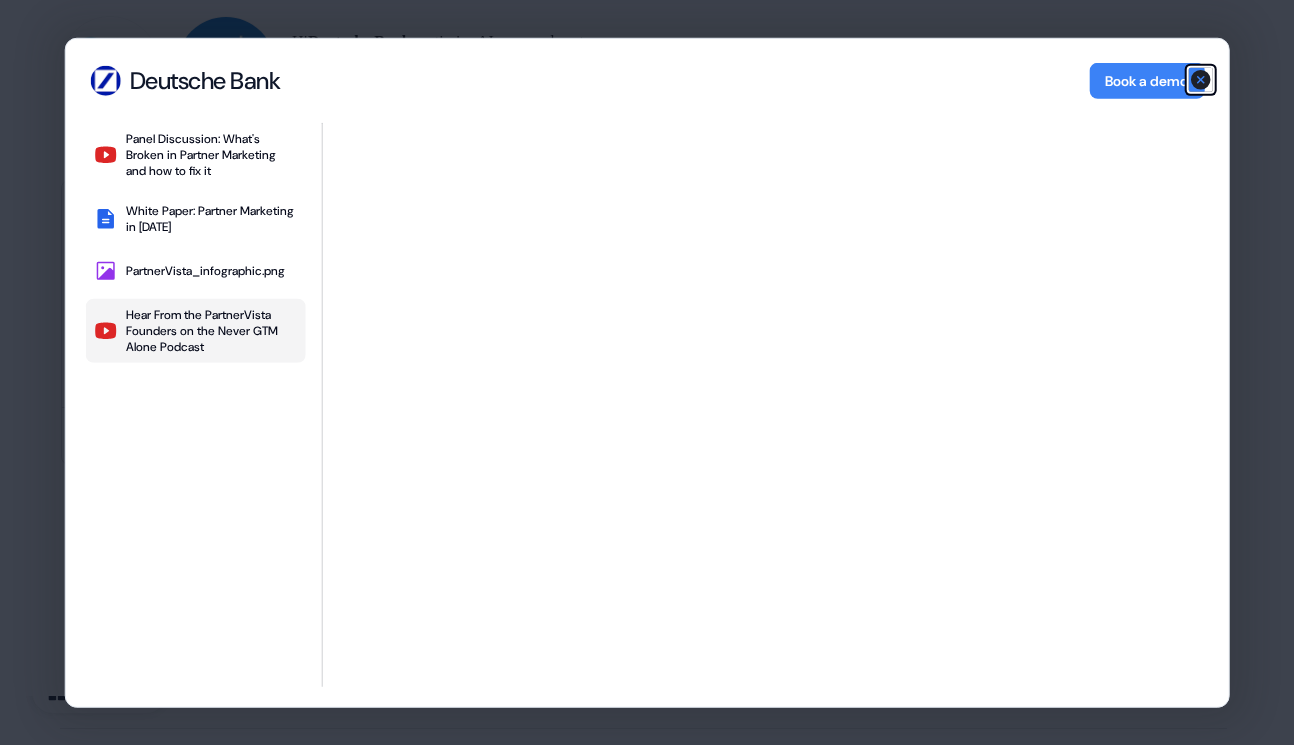 click 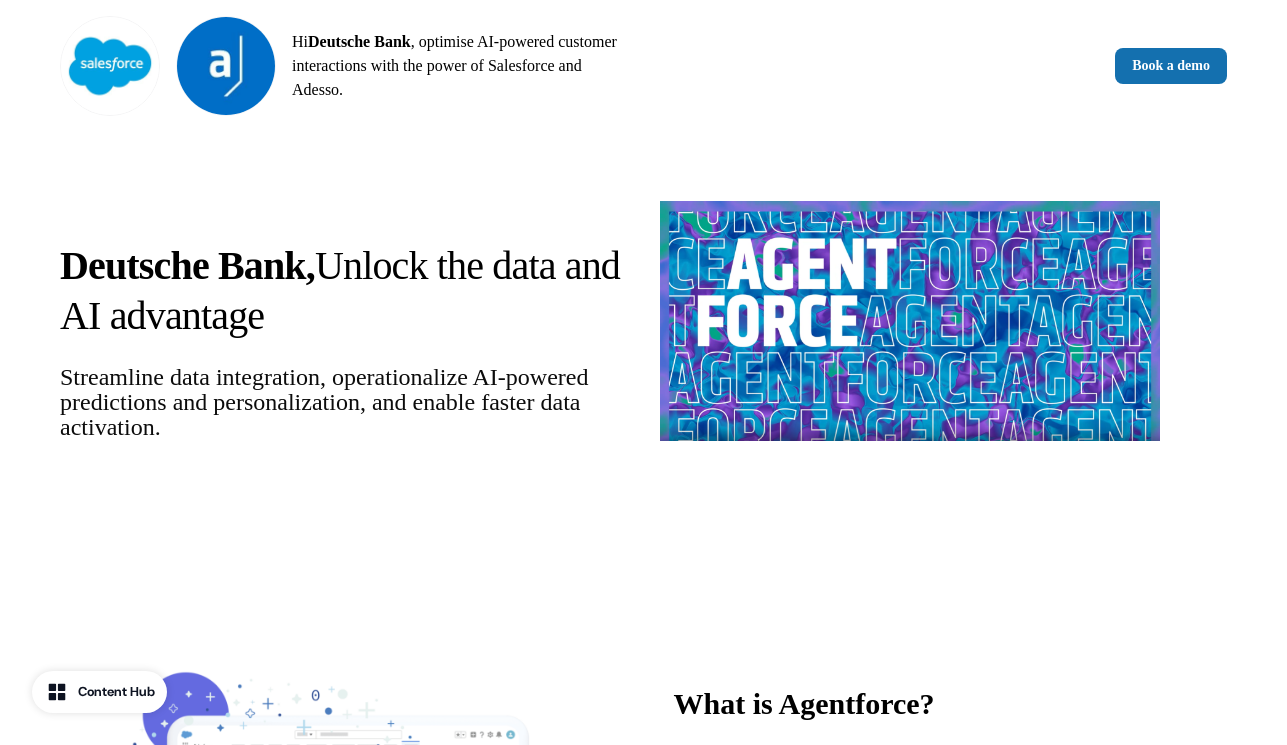 scroll, scrollTop: 0, scrollLeft: 0, axis: both 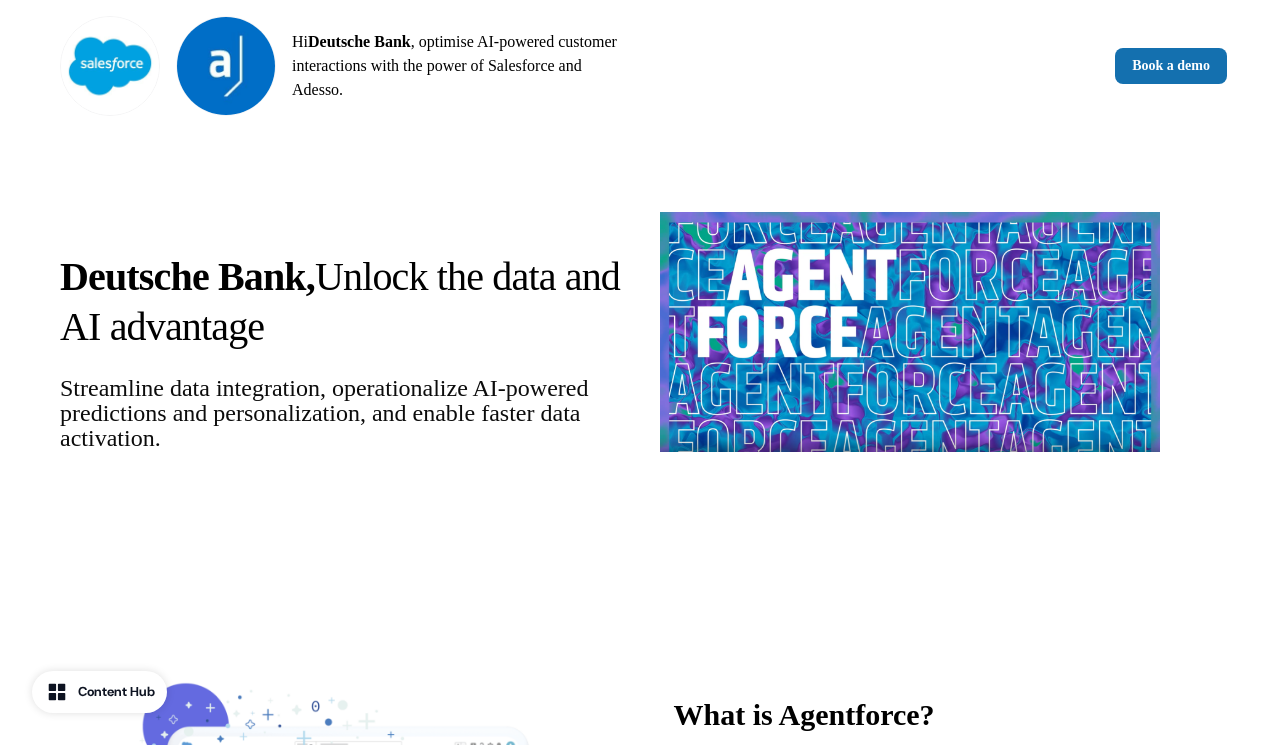 click at bounding box center [910, 332] 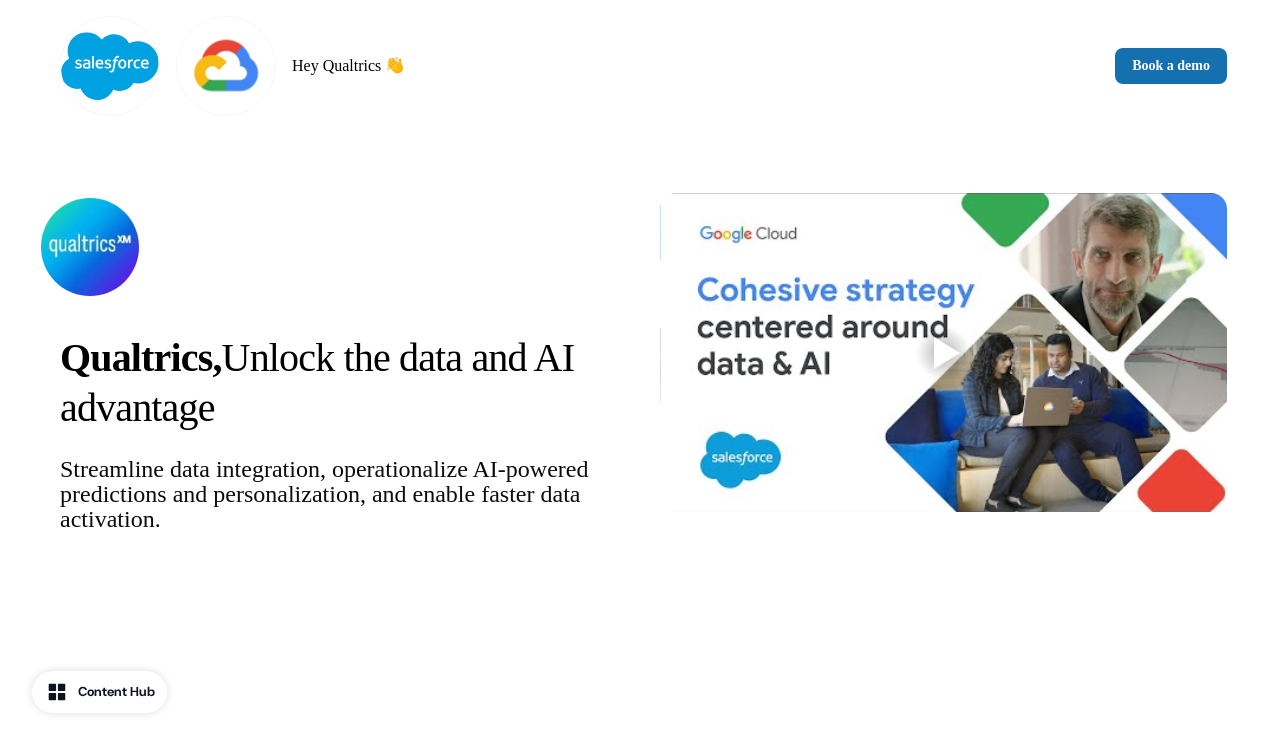 scroll, scrollTop: 0, scrollLeft: 0, axis: both 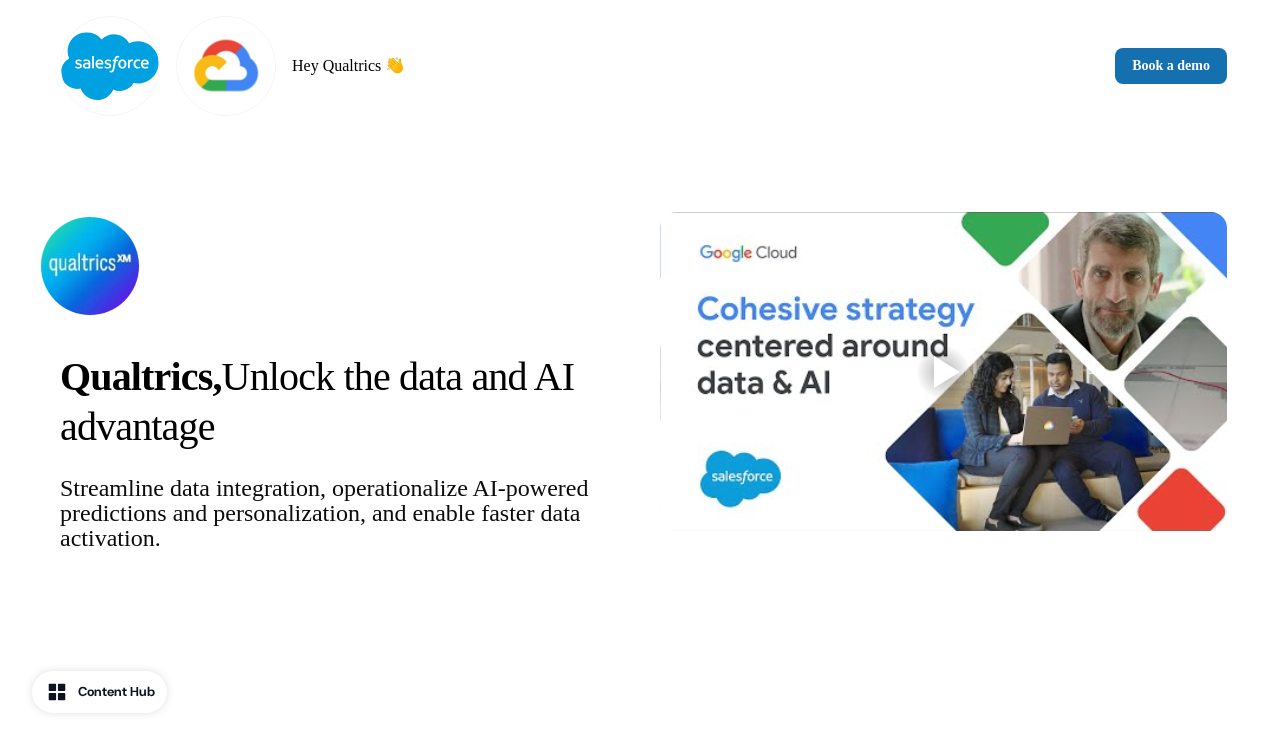click at bounding box center [947, 372] 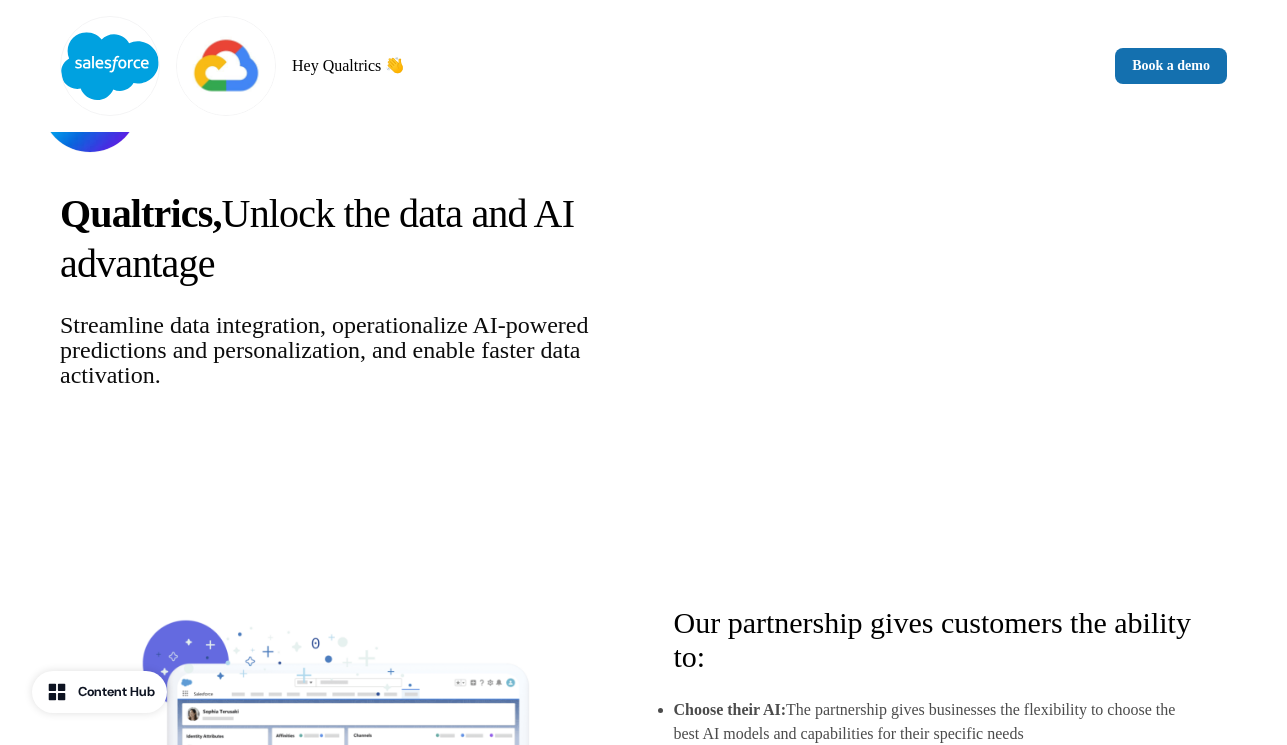 scroll, scrollTop: 0, scrollLeft: 0, axis: both 